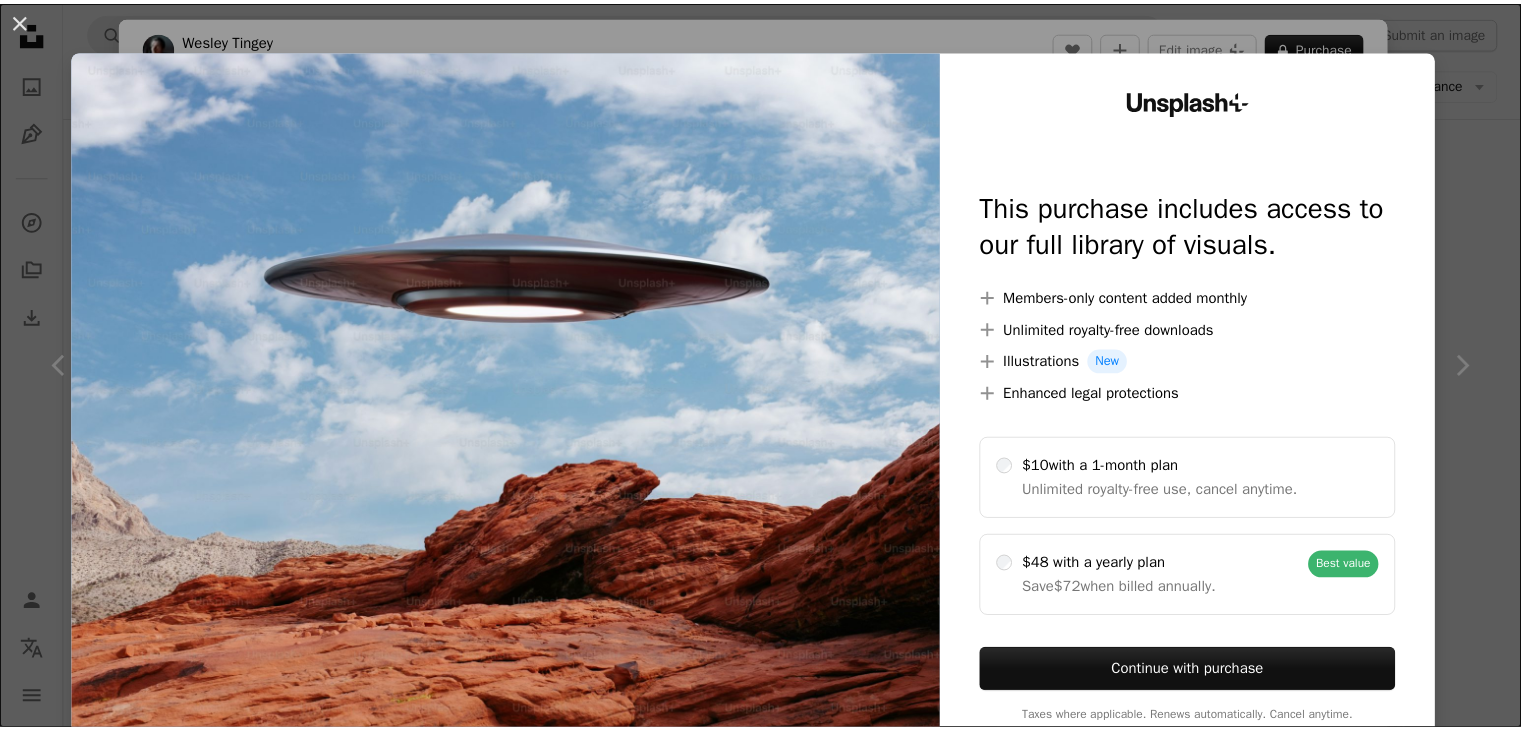scroll, scrollTop: 3795, scrollLeft: 0, axis: vertical 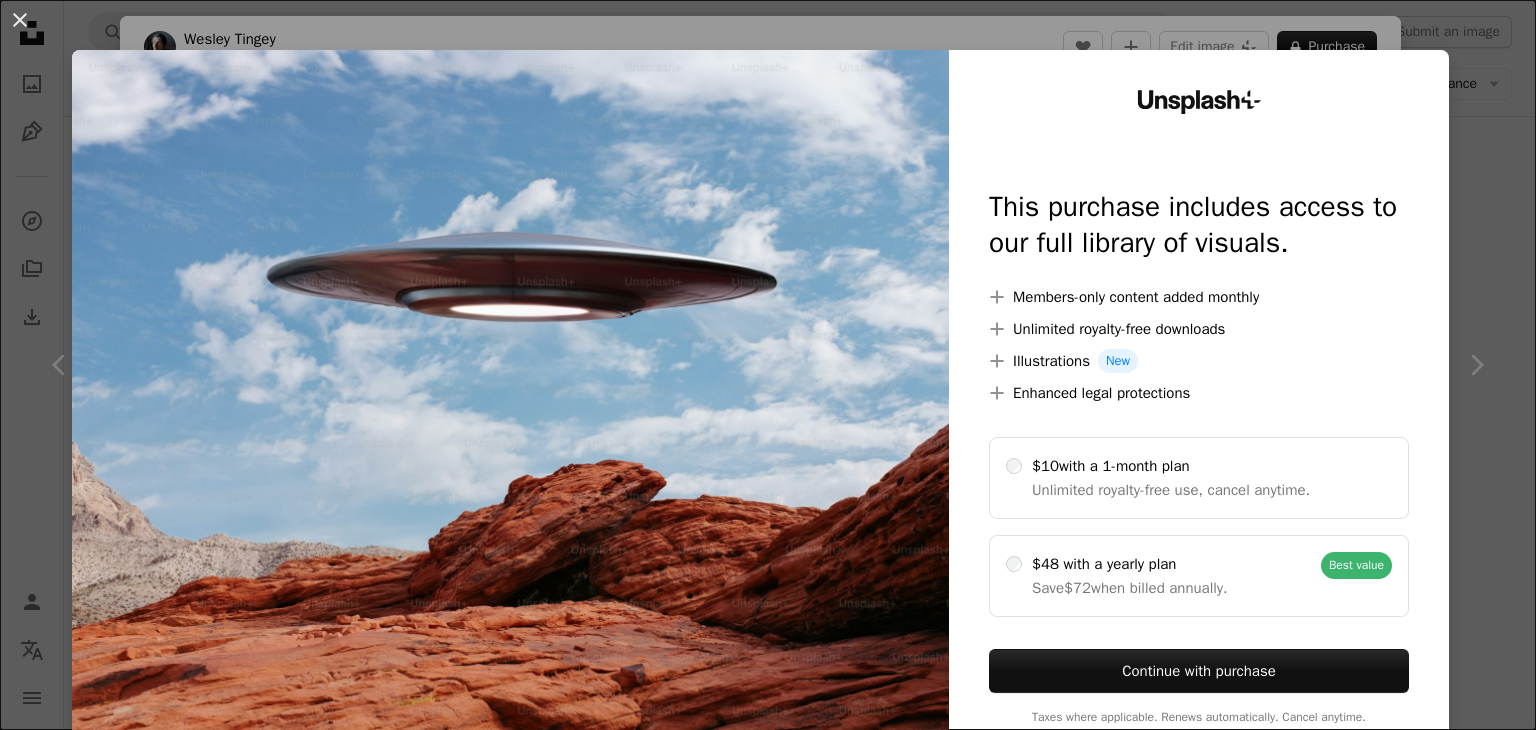 click on "An X shape Unsplash+ This purchase includes access to our full library of visuals. A plus sign Members-only content added monthly A plus sign Unlimited royalty-free downloads A plus sign Illustrations  New A plus sign Enhanced legal protections $10  with a 1-month plan Unlimited royalty-free use, cancel anytime. $48   with a yearly plan Save  $72  when billed annually. Best value Continue with purchase Taxes where applicable. Renews automatically. Cancel anytime." at bounding box center (768, 365) 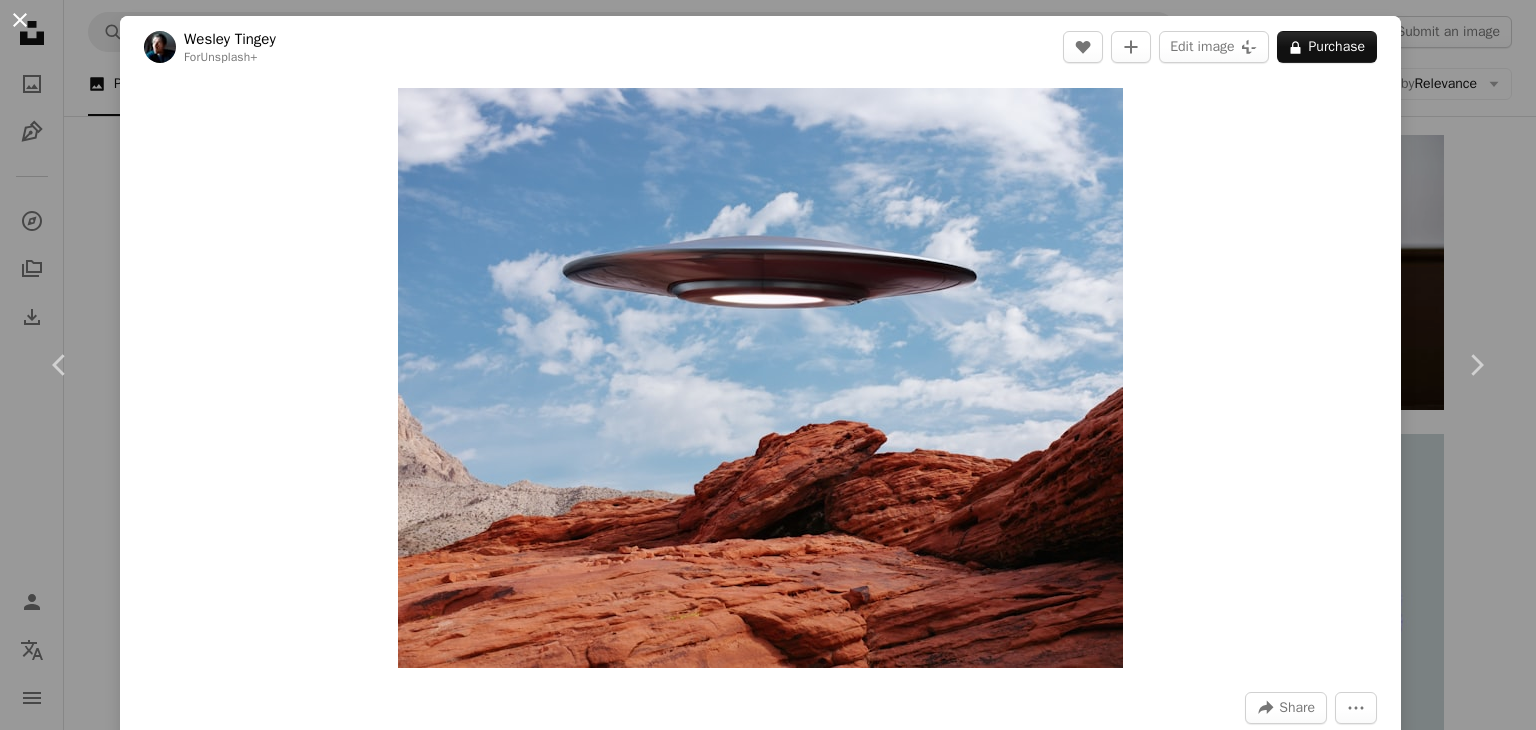 click on "An X shape" at bounding box center [20, 20] 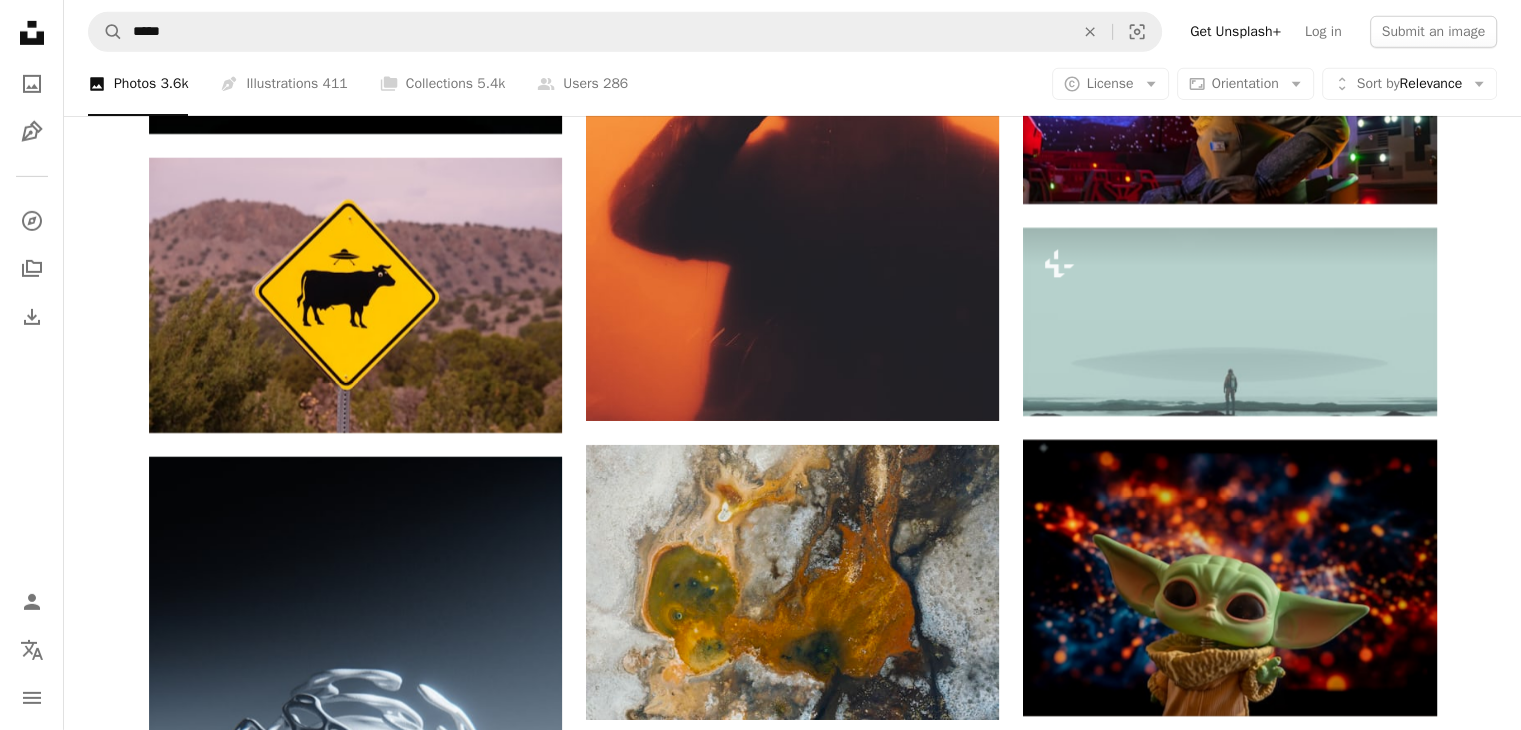 scroll, scrollTop: 6582, scrollLeft: 0, axis: vertical 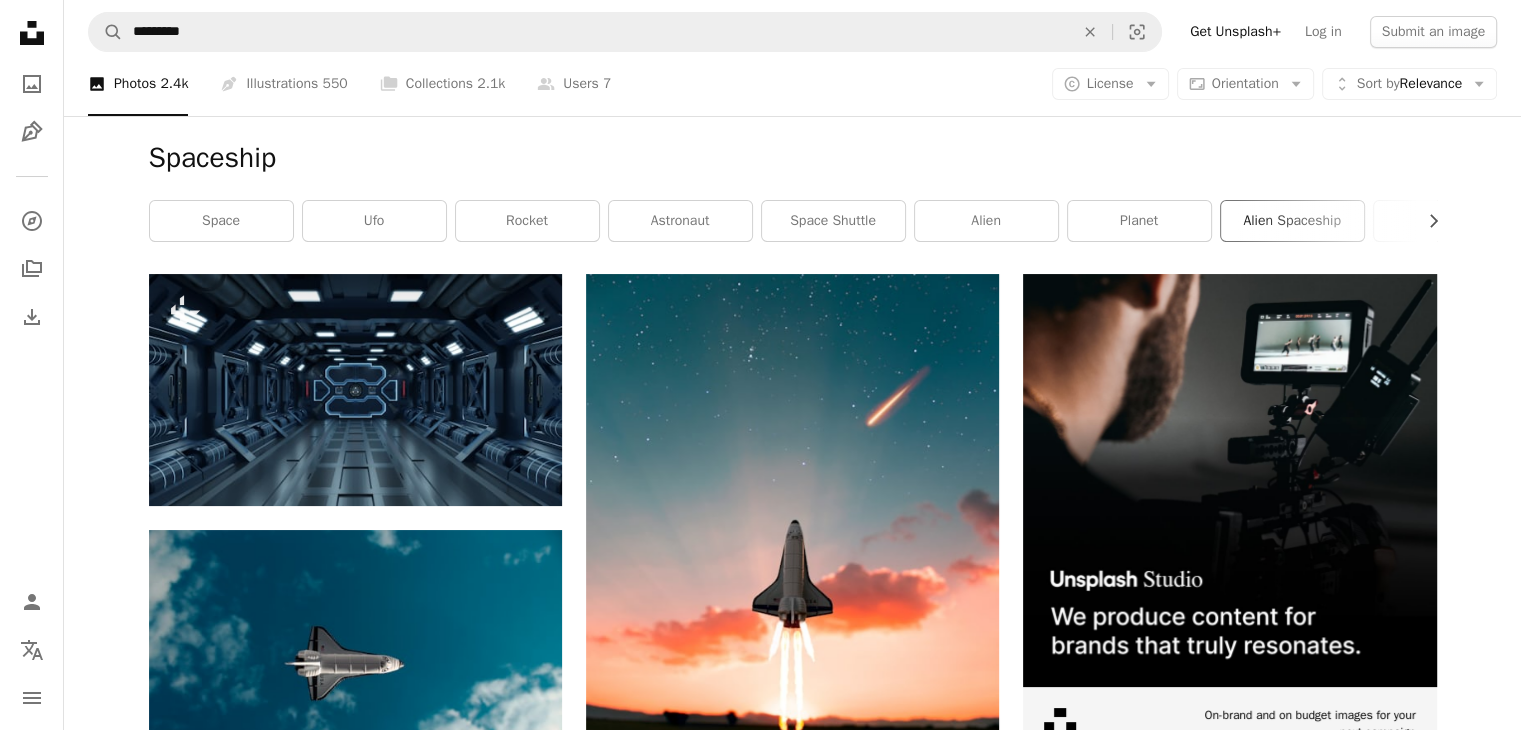 click on "alien spaceship" at bounding box center (1292, 221) 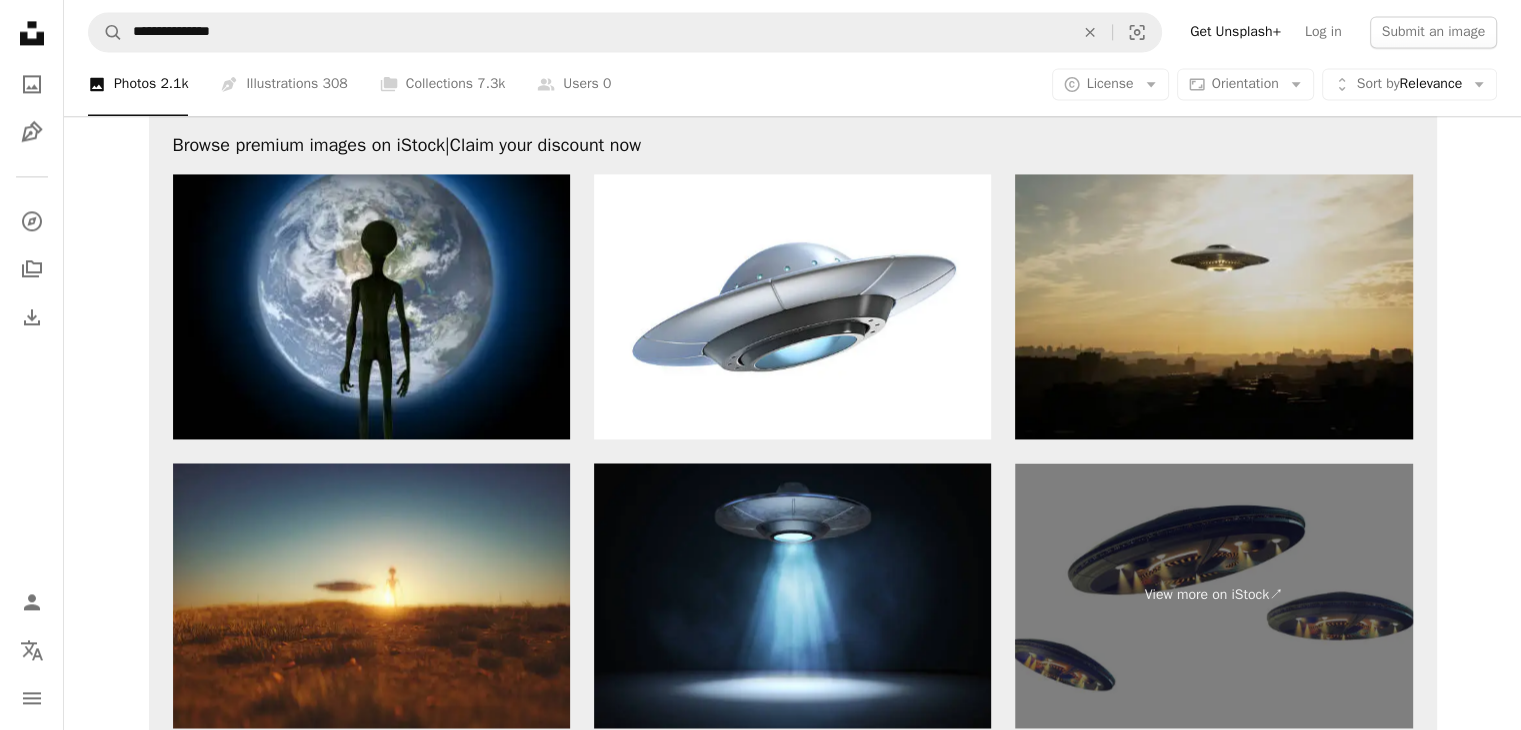 scroll, scrollTop: 2982, scrollLeft: 0, axis: vertical 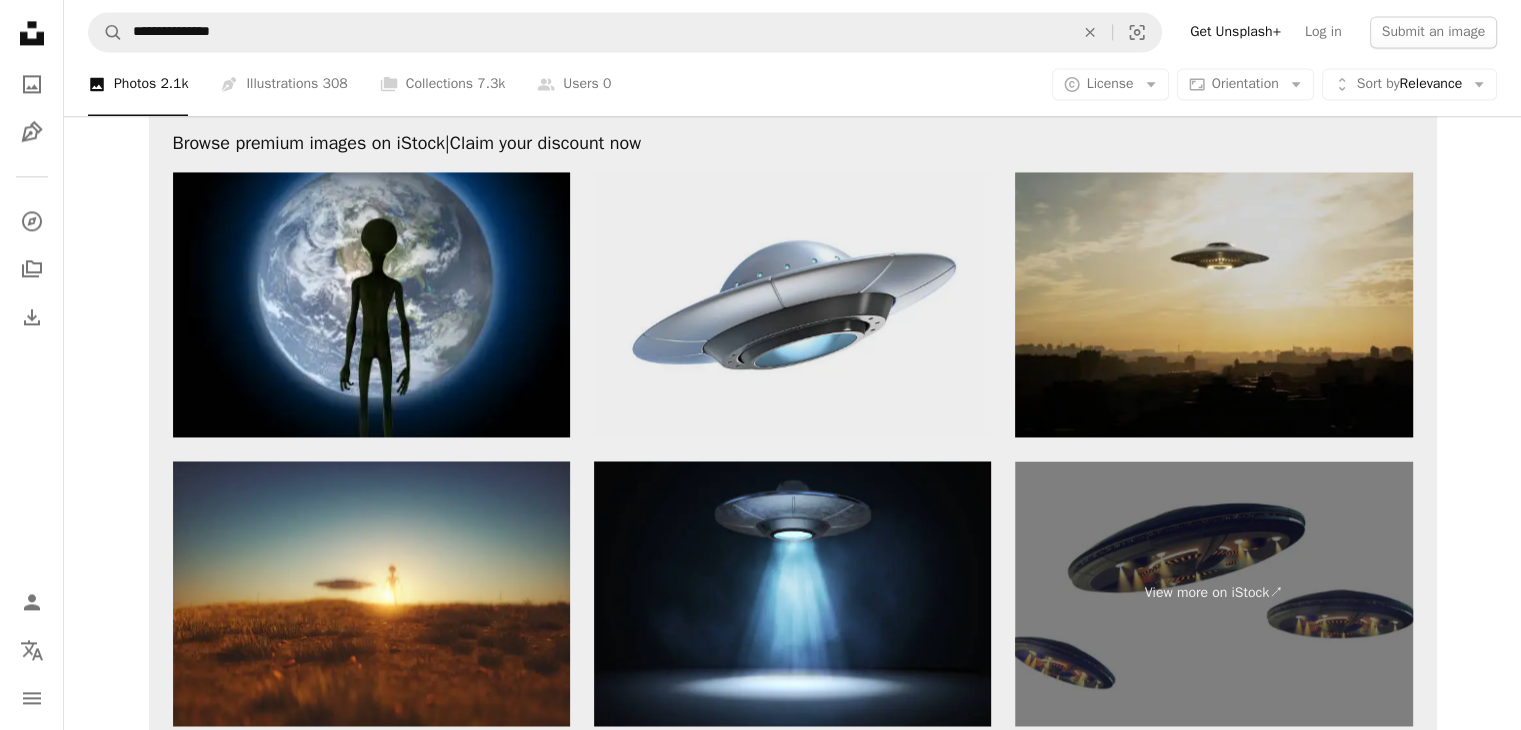 click at bounding box center (792, 304) 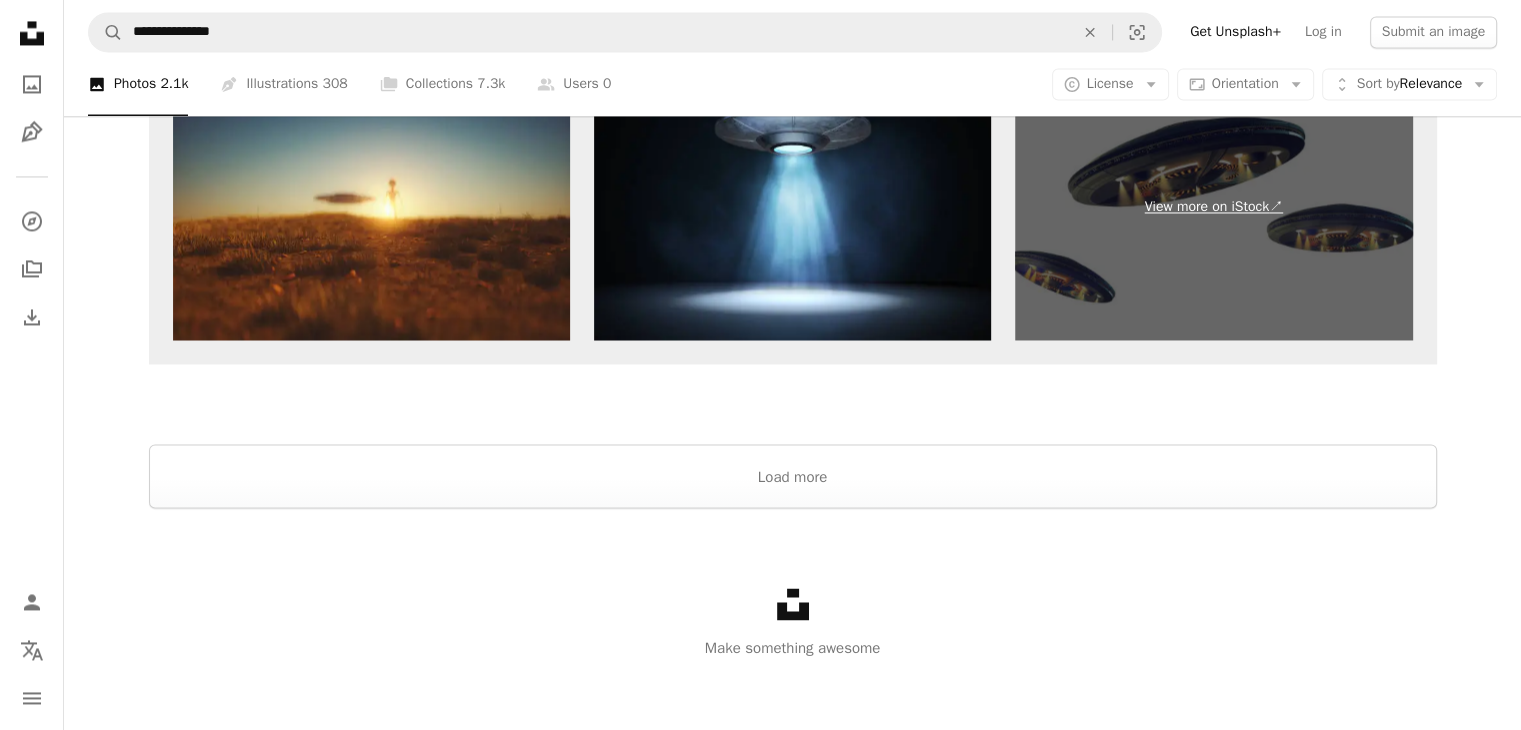scroll, scrollTop: 3376, scrollLeft: 0, axis: vertical 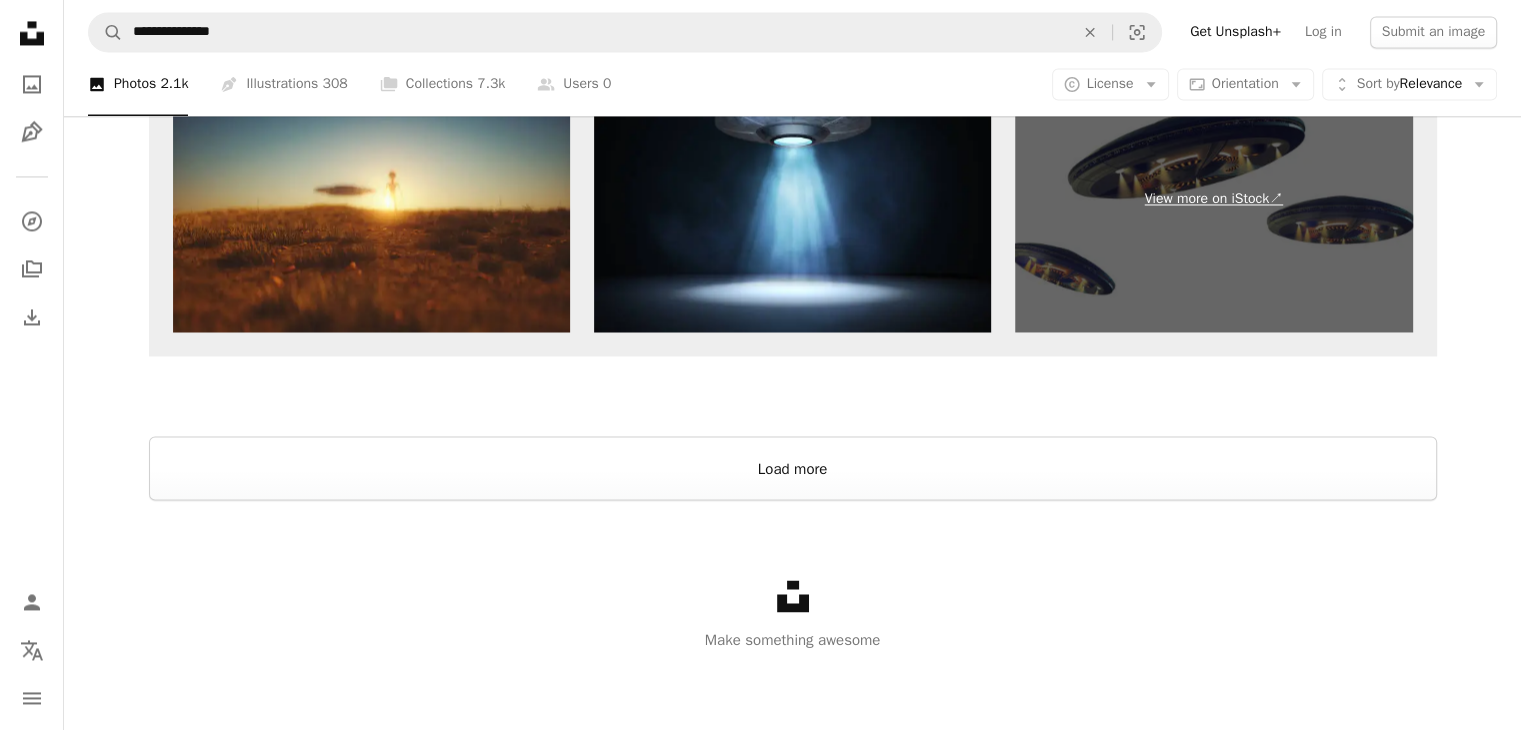 click on "Load more" at bounding box center [793, 468] 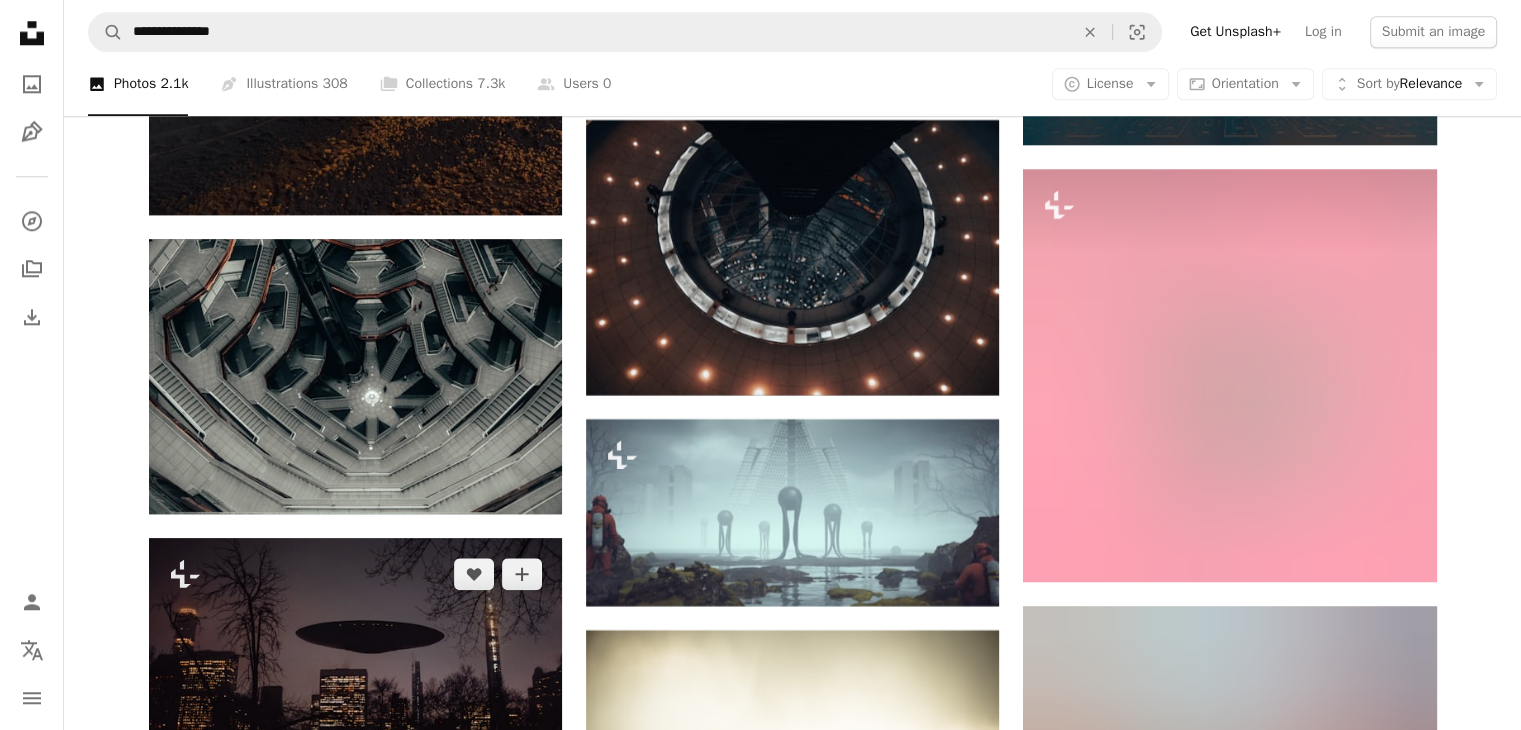 scroll, scrollTop: 10122, scrollLeft: 0, axis: vertical 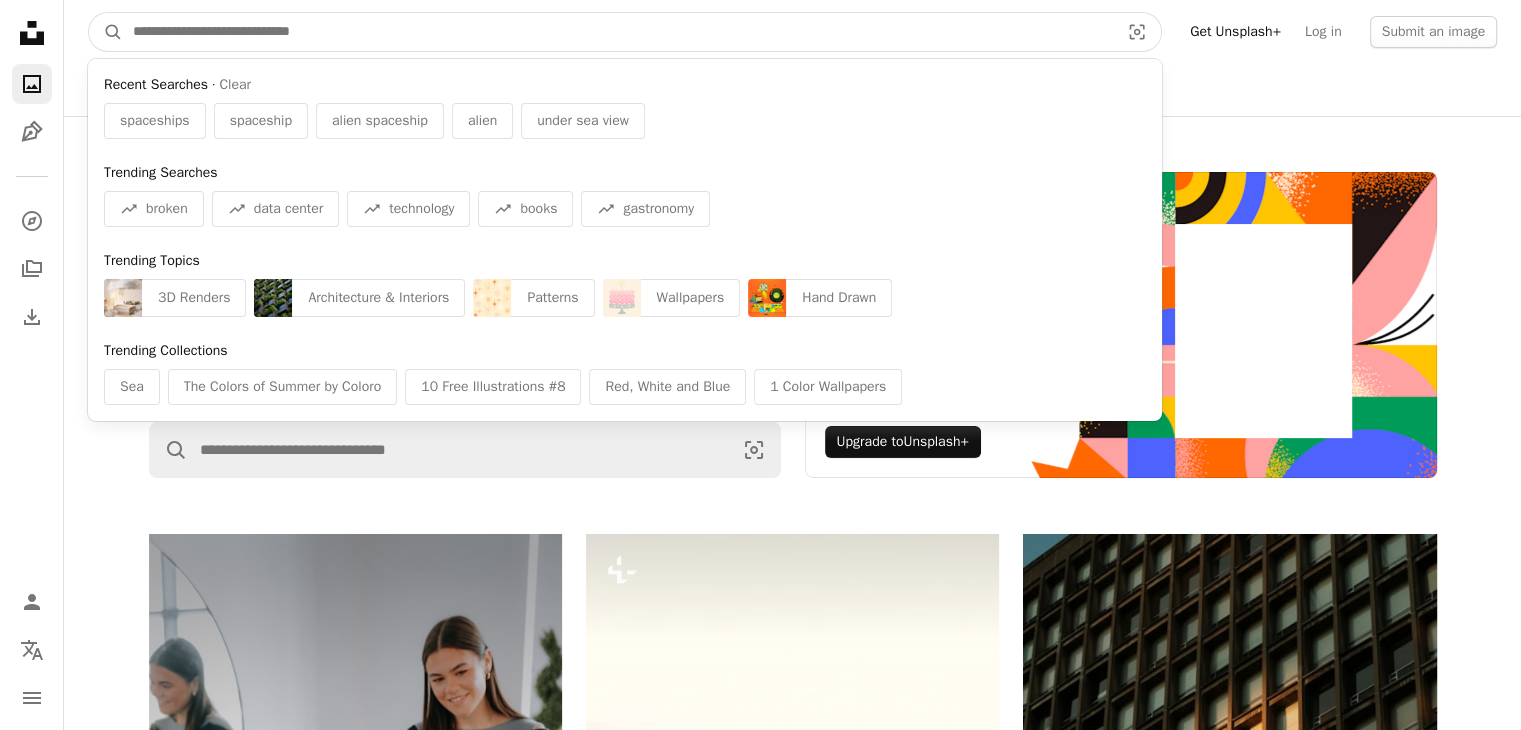 click at bounding box center [618, 32] 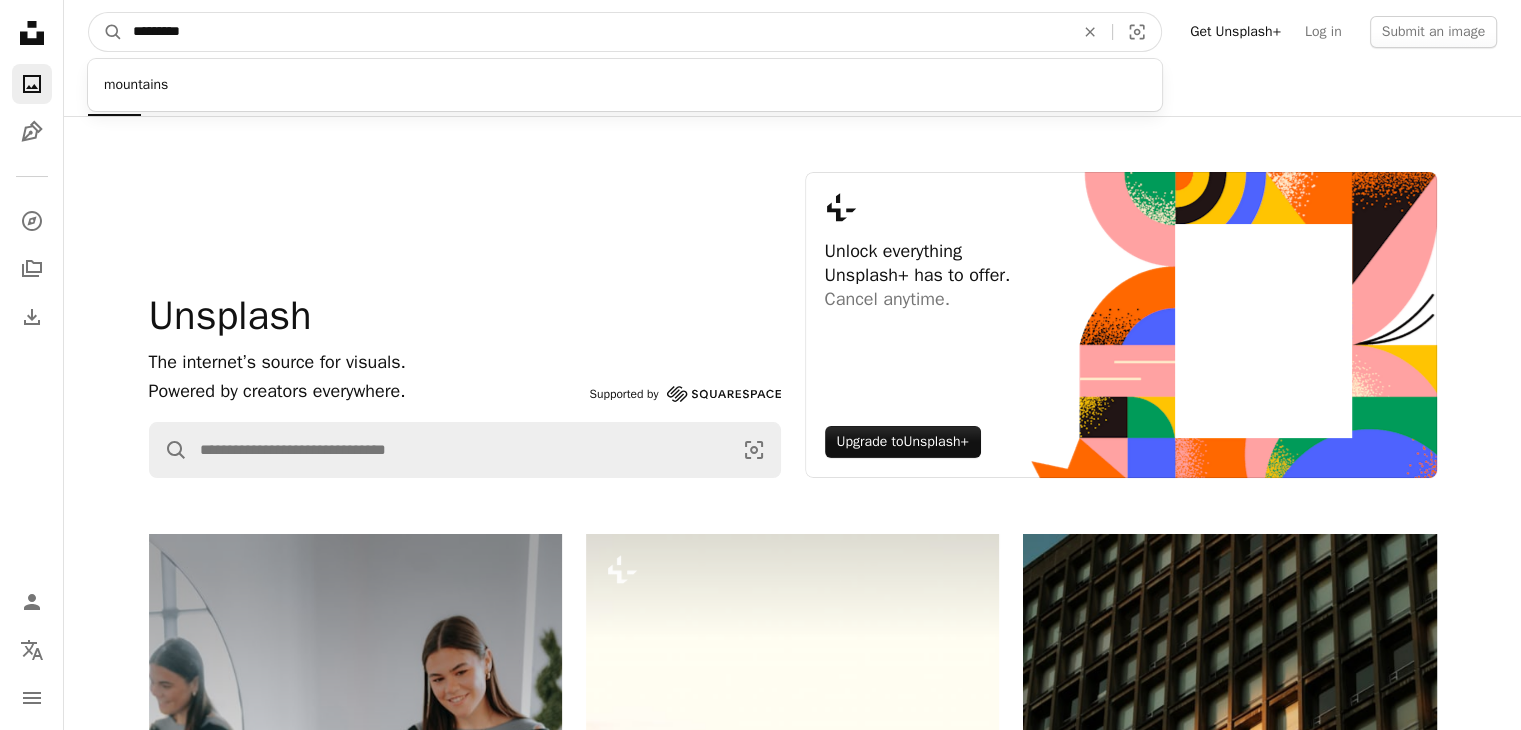 type on "*********" 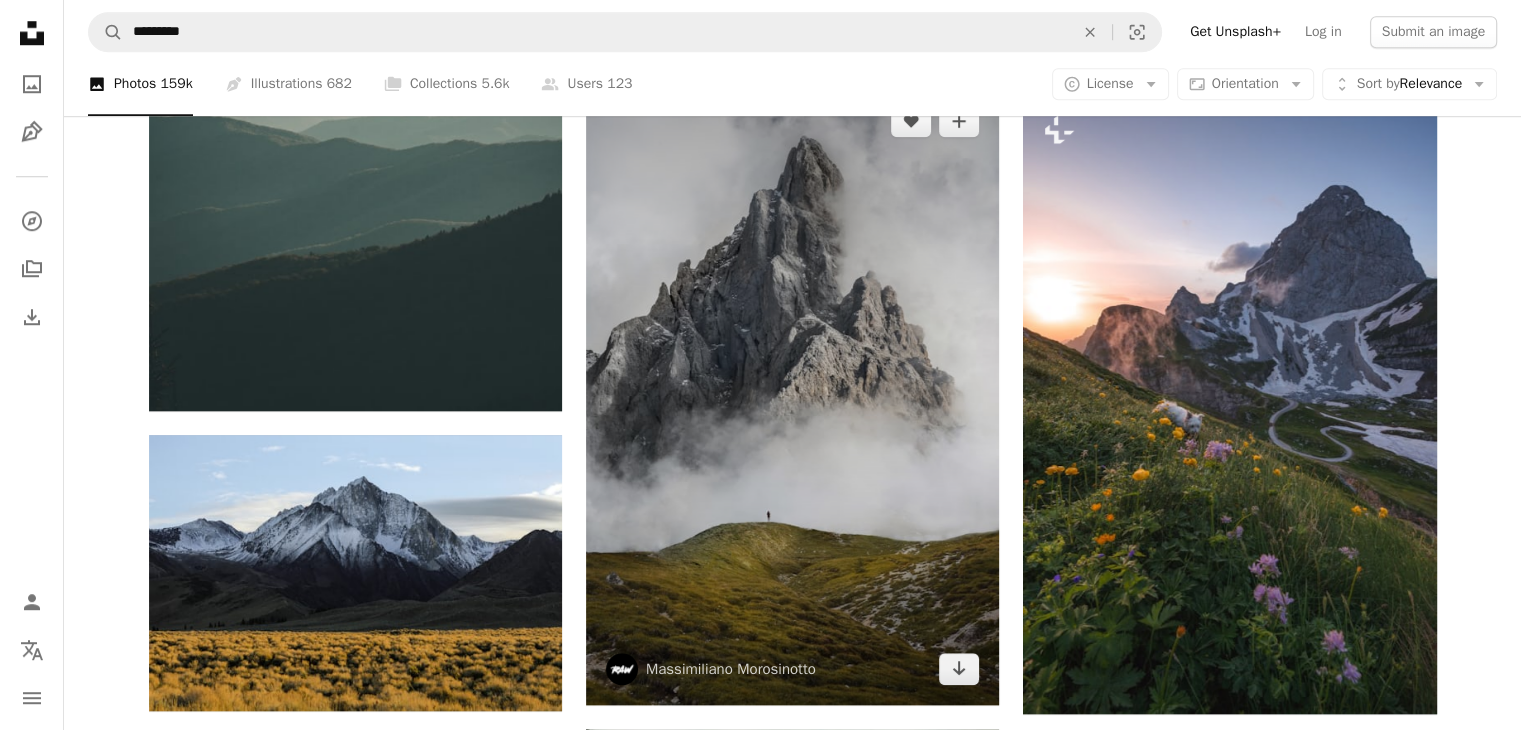 scroll, scrollTop: 1680, scrollLeft: 0, axis: vertical 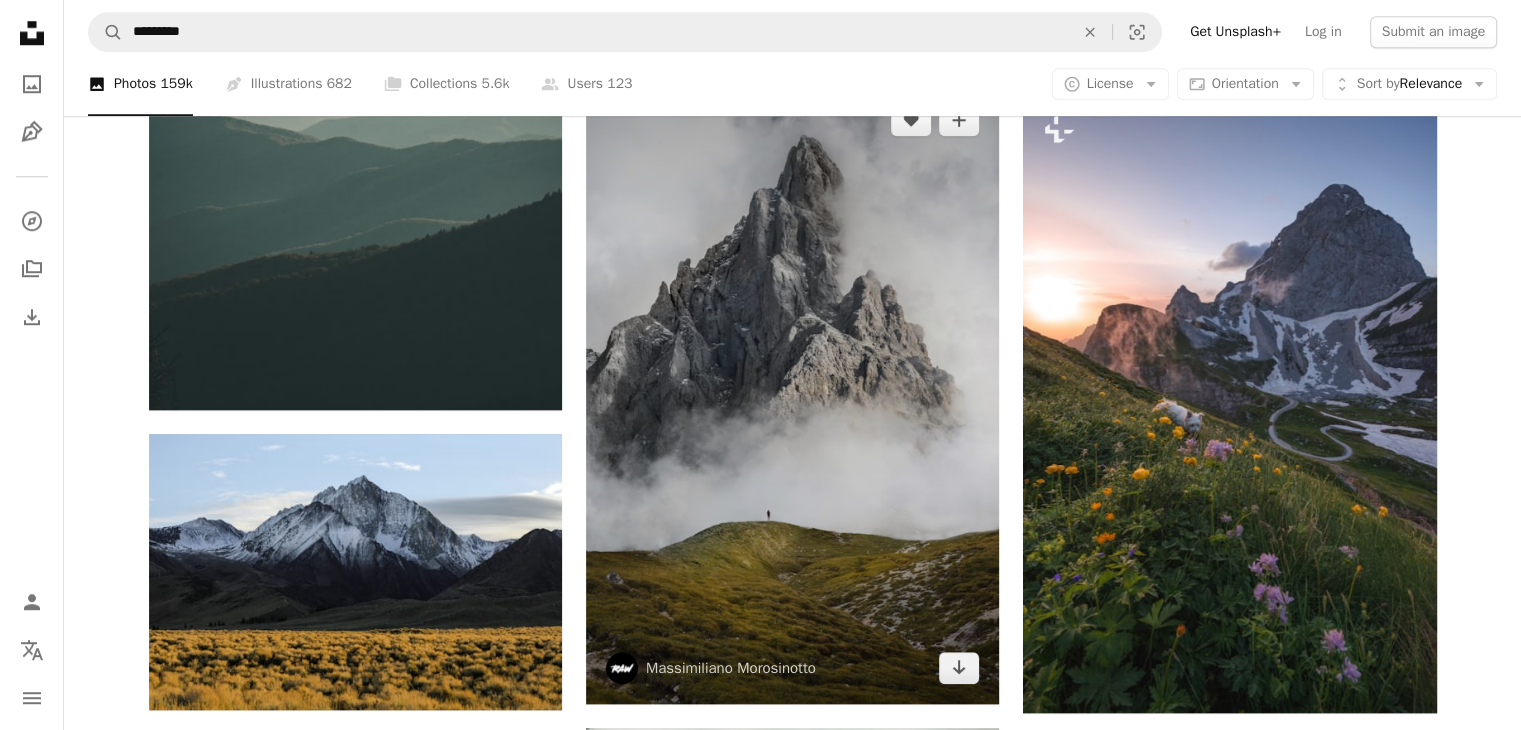 click at bounding box center (792, 394) 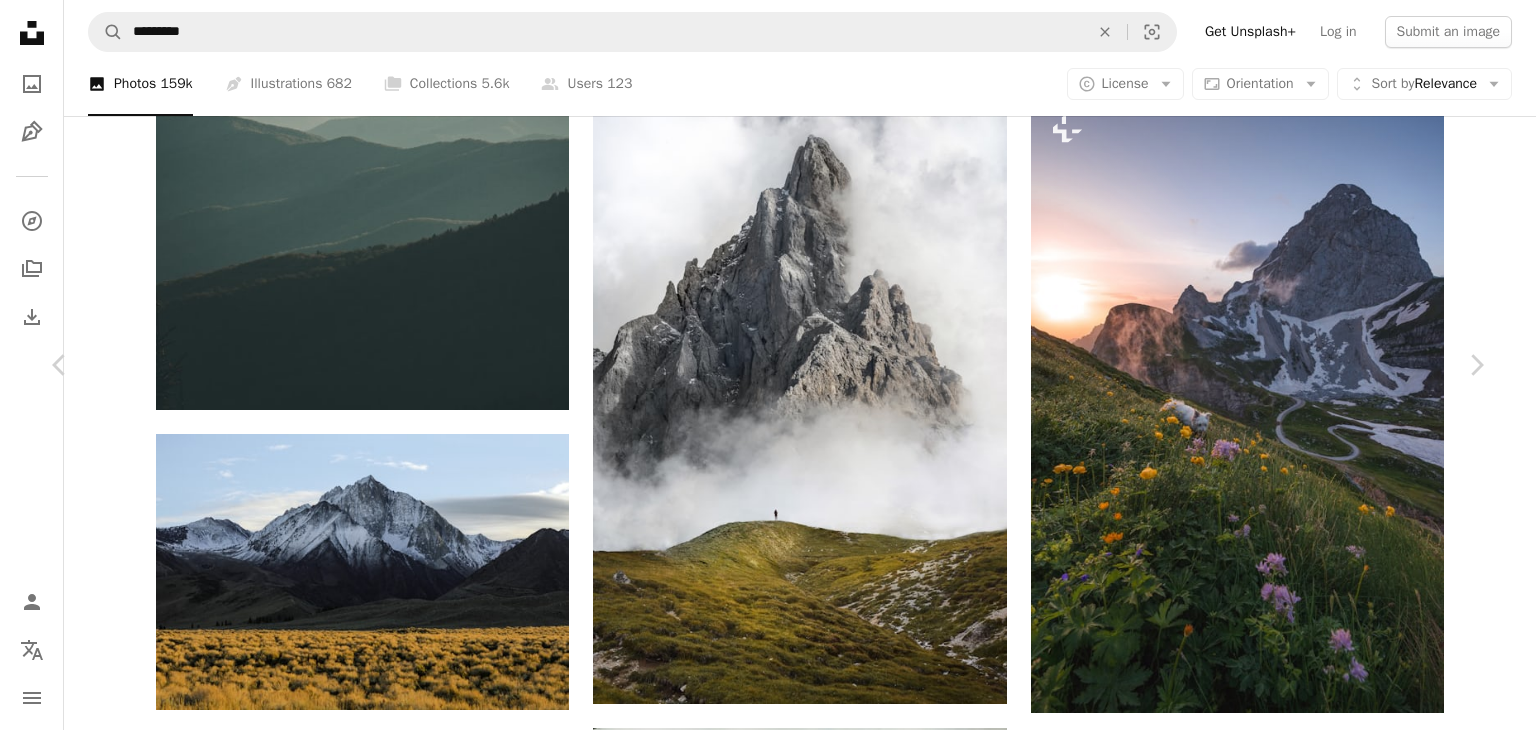 click on "Chevron down" 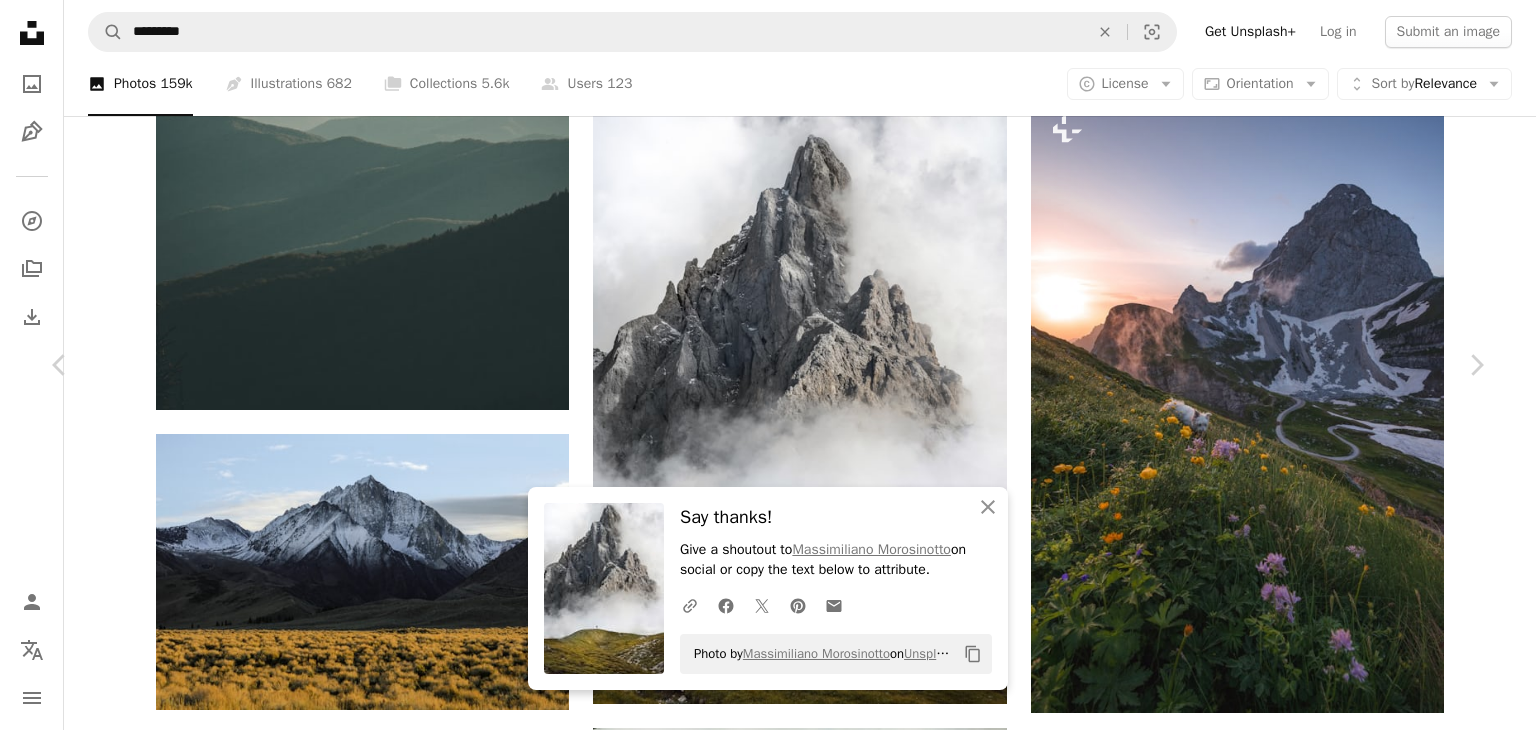 click on "An X shape Chevron left Chevron right An X shape Close Say thanks! Give a shoutout to  [FIRST] [LAST]  on social or copy the text below to attribute. A URL sharing icon (chains) Facebook icon X (formerly Twitter) icon Pinterest icon An envelope Photo by  [FIRST] [LAST]  on  Unsplash
Copy content [FIRST] [LAST] [USERNAME] A heart A plus sign Edit image   Plus sign for Unsplash+ Download free Chevron down Zoom in Views 12,972,197 Downloads 169,648 Featured in Nature ,  Travel ,  Wallpapers A forward-right arrow Share Info icon Info More Actions THΞ MISTY MOUNTΛINS This is a composite of 5 images edited in Λdobe Photoshop & Nik Software. A map marker [LOCATION], [STATE], [COUNTRY] Calendar outlined Published on  October 9, 2019 Camera Nikon, D5500 Safety Free to use under the  Unsplash License travel human earth photography landscape wallpaper adventure rock fog wallpapers backgrounds mist mountain view peak landscape background scenary folk wallpaper background animal bird" at bounding box center [768, 4535] 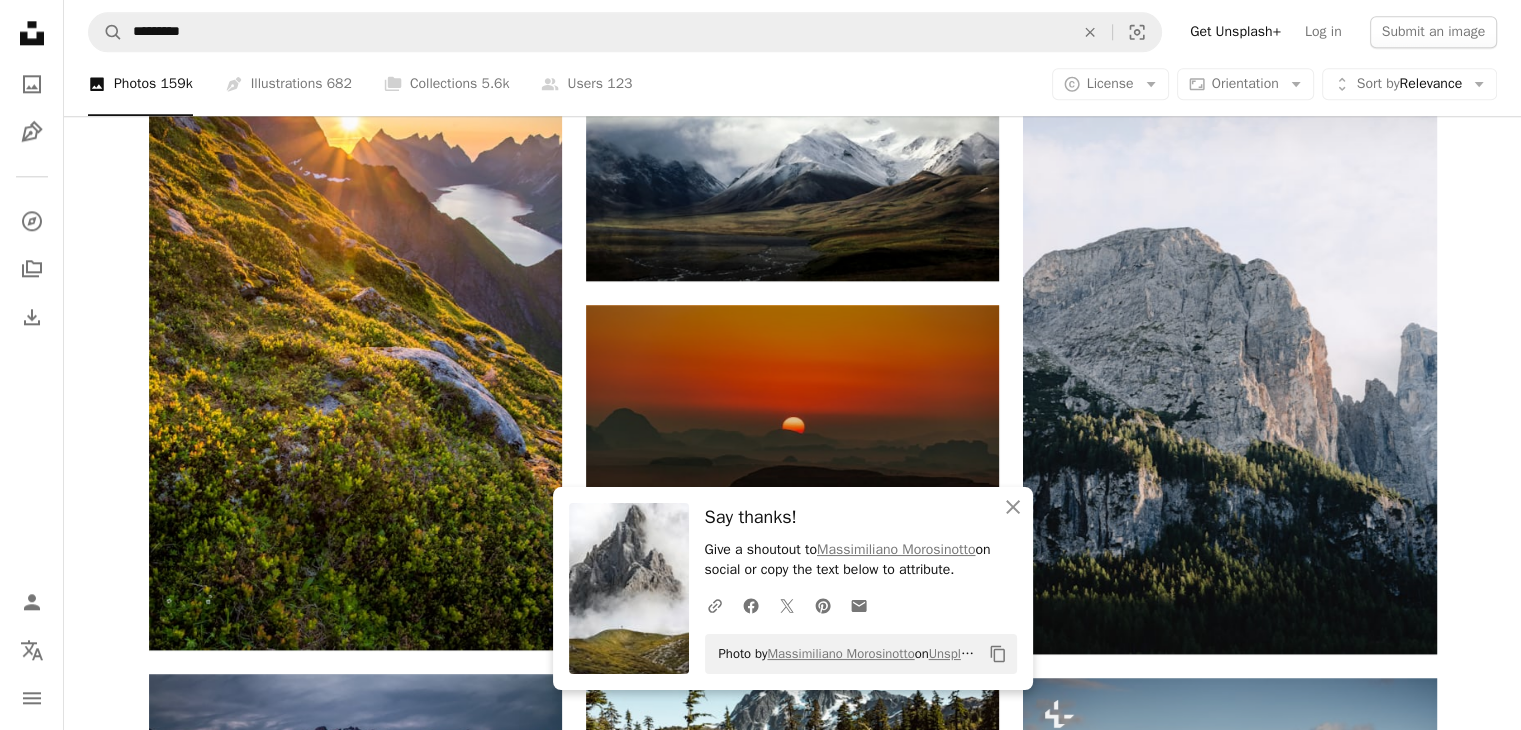 scroll, scrollTop: 2406, scrollLeft: 0, axis: vertical 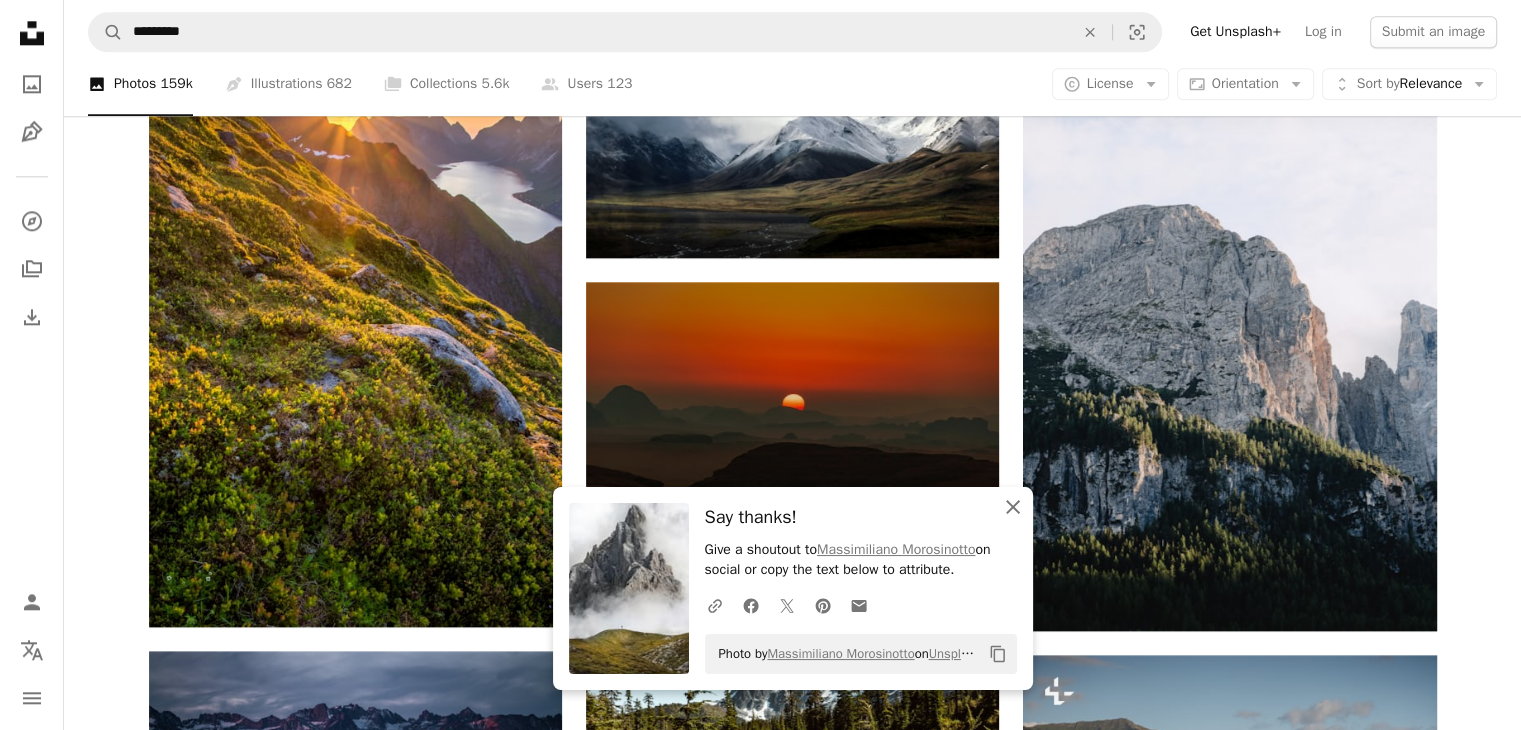 click on "An X shape" 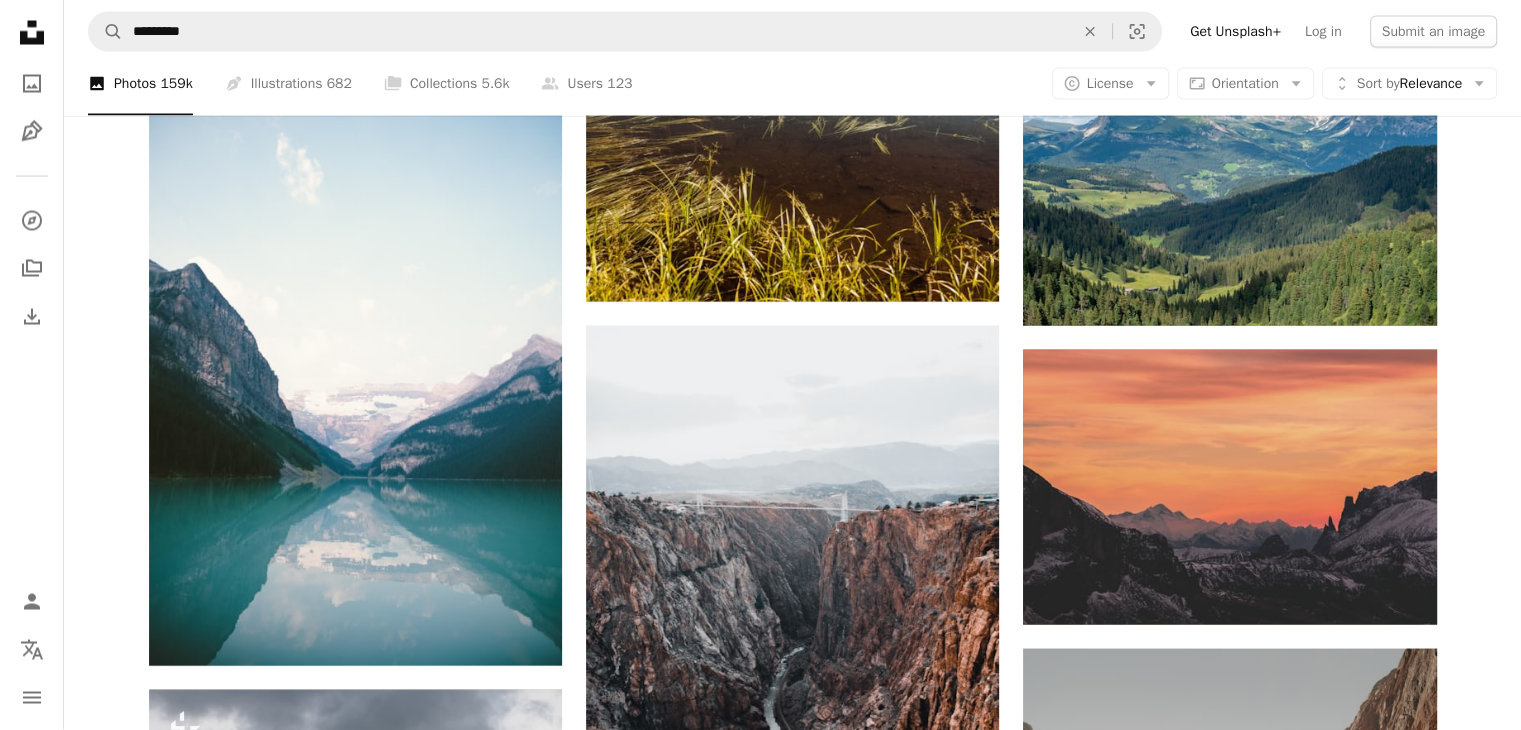 scroll, scrollTop: 3915, scrollLeft: 0, axis: vertical 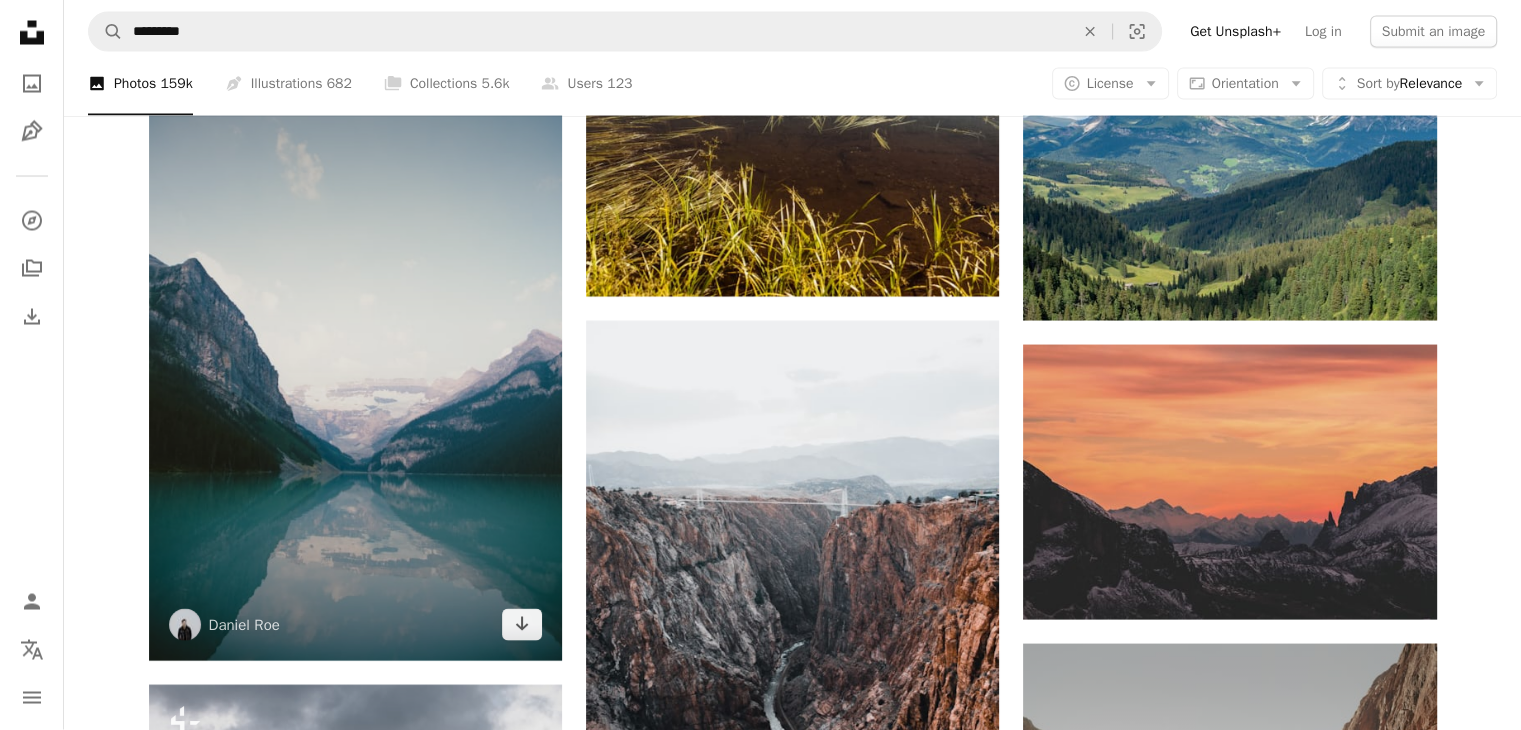 click at bounding box center (355, 351) 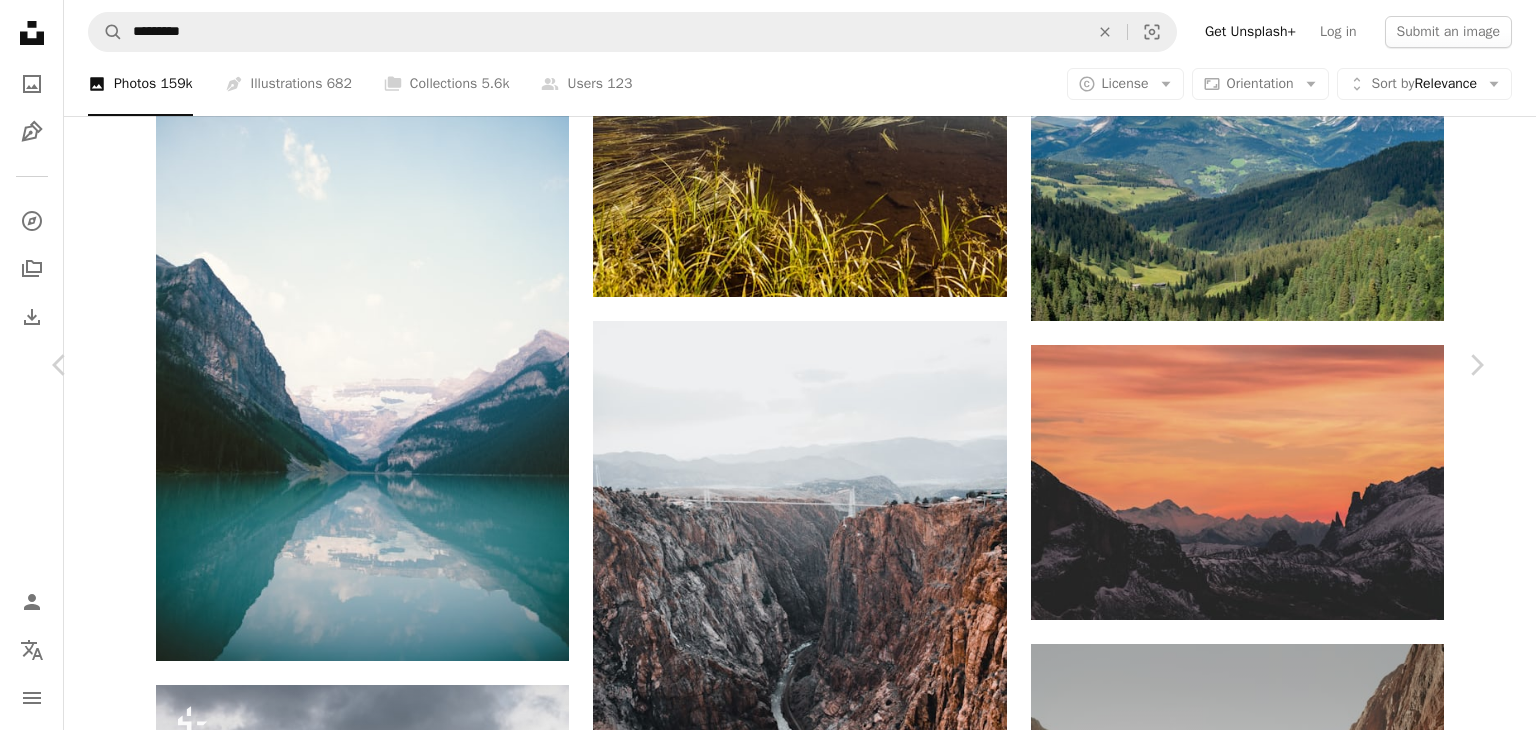click on "Chevron down" 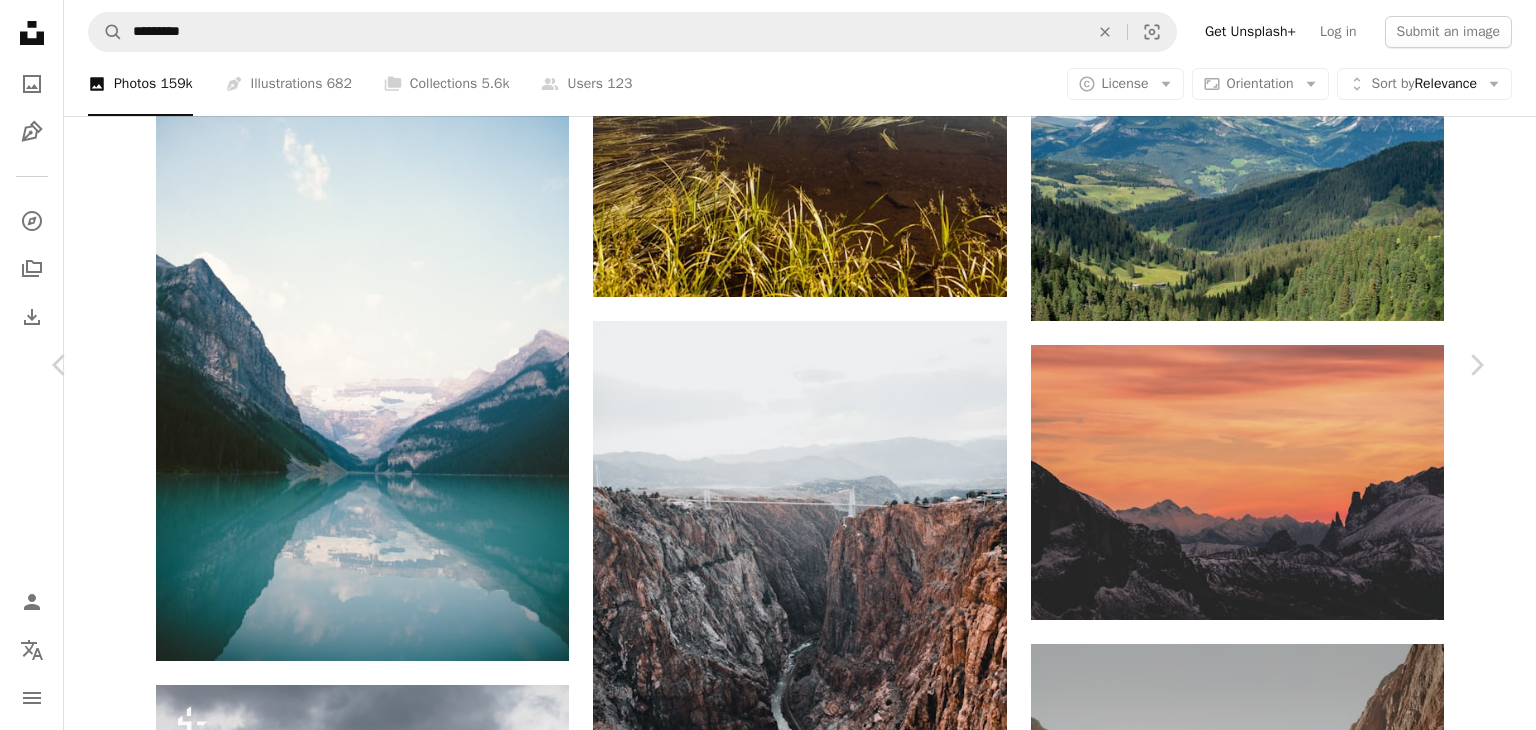 click on "Original Size" at bounding box center [1216, 4413] 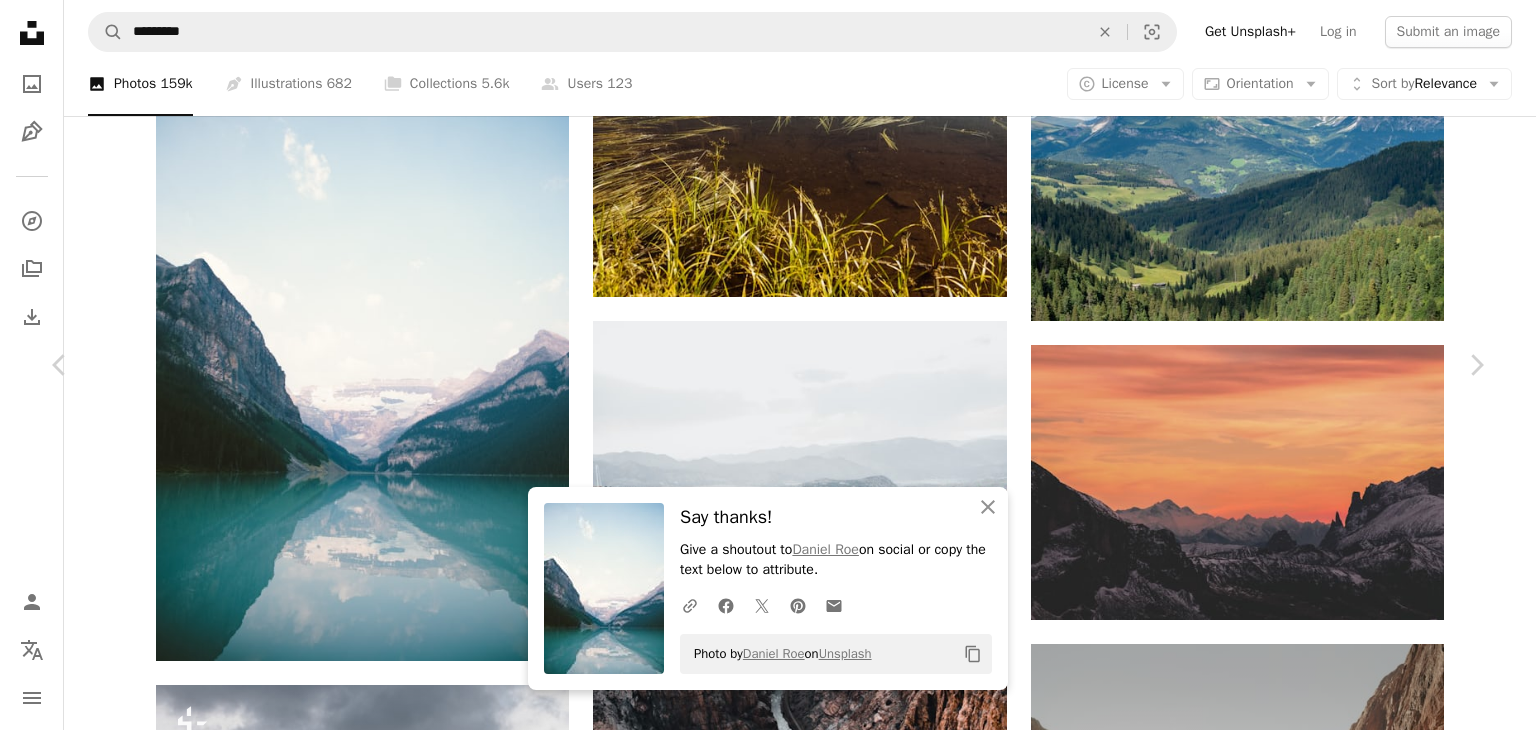 click on "An X shape Chevron left Chevron right An X shape Close Say thanks! Give a shoutout to  [FIRST] [LAST]  on social or copy the text below to attribute. A URL sharing icon (chains) Facebook icon X (formerly Twitter) icon Pinterest icon An envelope Photo by  [FIRST] [LAST]  on  Unsplash
Copy content [FIRST] [LAST] [USERNAME] A heart A plus sign Edit image   Plus sign for Unsplash+ Download free Chevron down Zoom in Views 61,847,576 Downloads 710,929 Featured in Photos ,  Nature A forward-right arrow Share Info icon Info More Actions Lake Louise landscape A map marker Lake Louise, [COUNTRY] Calendar outlined Published on  August 18, 2015 Camera Canon, EOS 5D Mark III Safety Free to use under the  Unsplash License wallpaper blue mountains snow clouds trees river blue sky calm landscape wallpaper mountain wallpaper cliff glacier mountain background beautiful background day landscape background bing wallpaper still pretty wallpaper Creative Commons images Browse premium related images on iStock  |  View more on iStock  ↗" at bounding box center [768, 4557] 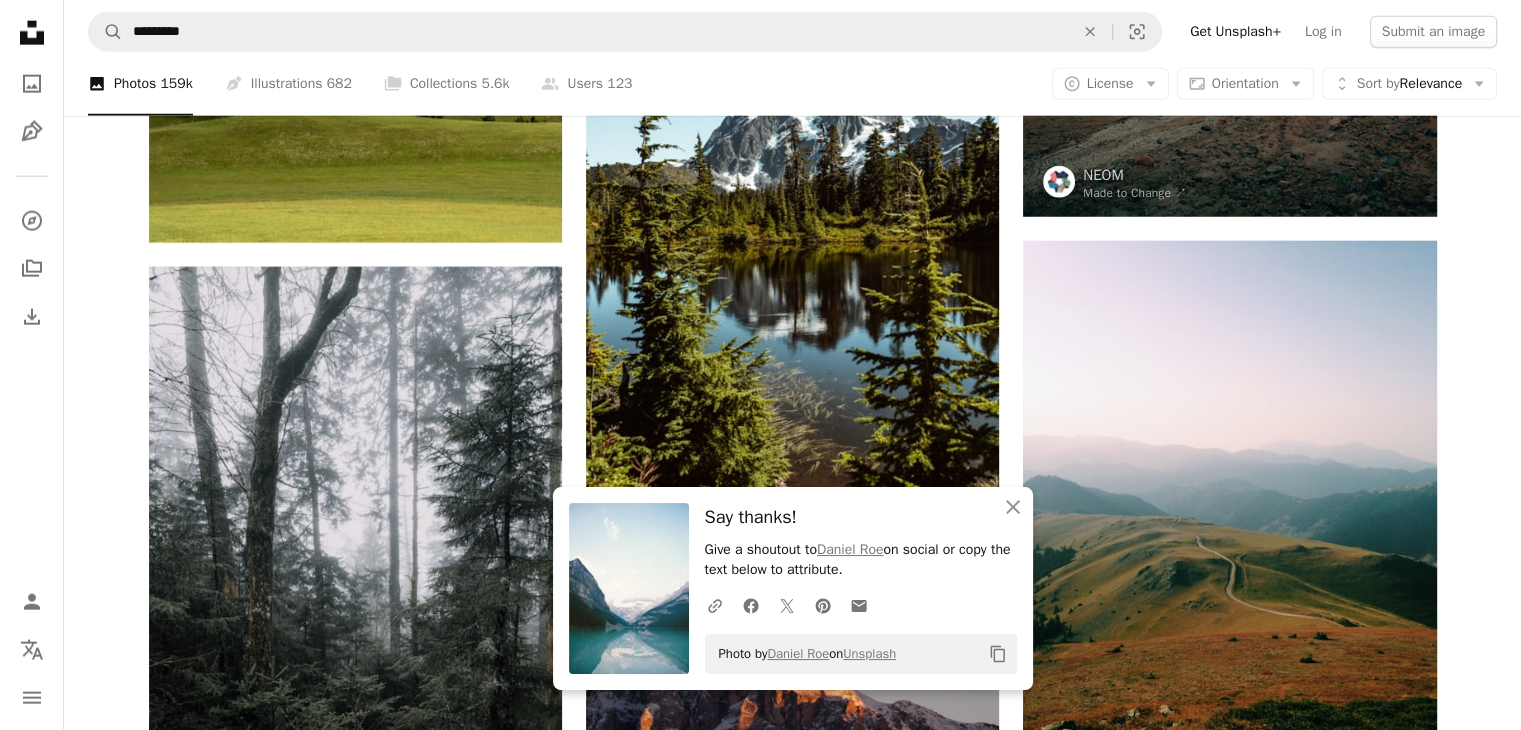 scroll, scrollTop: 4972, scrollLeft: 0, axis: vertical 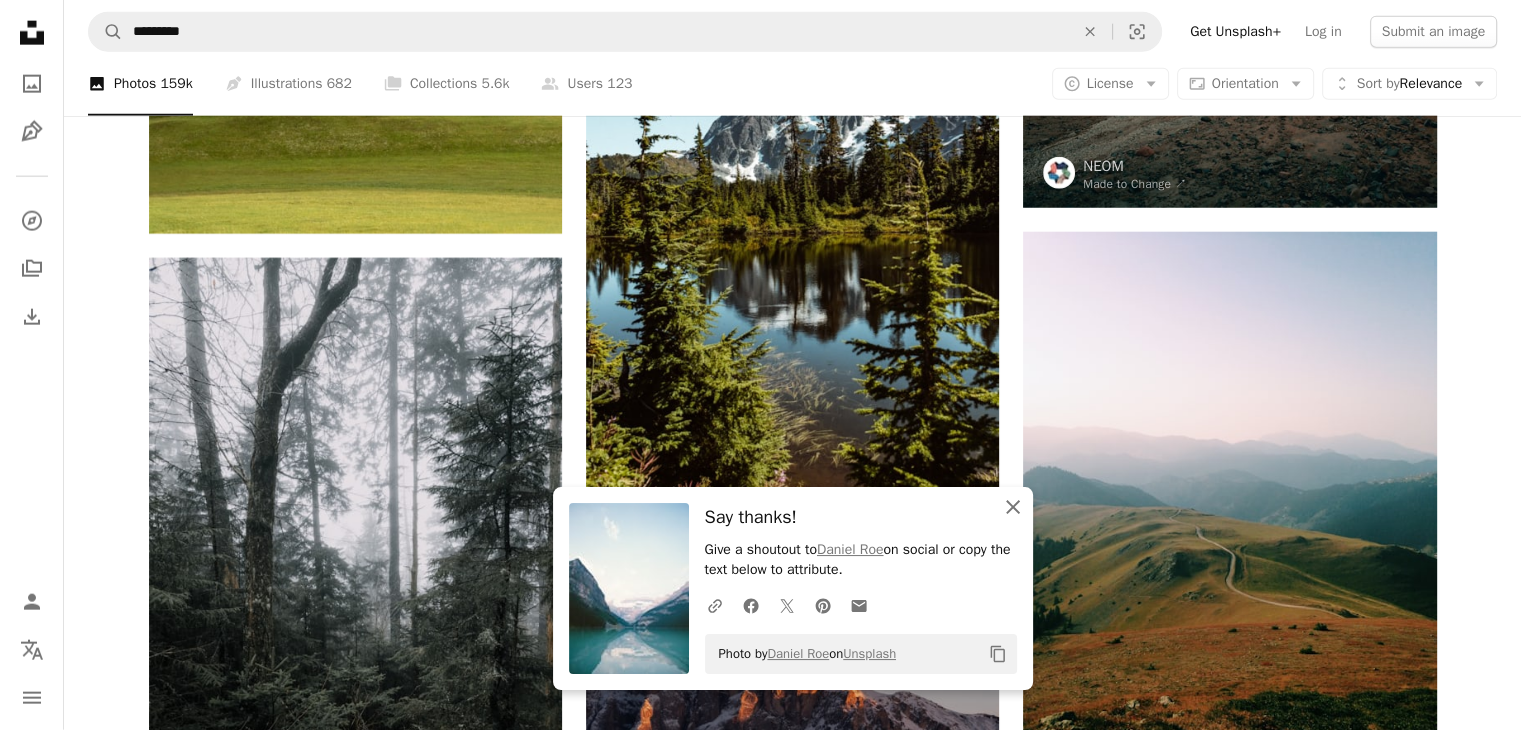 click on "An X shape" 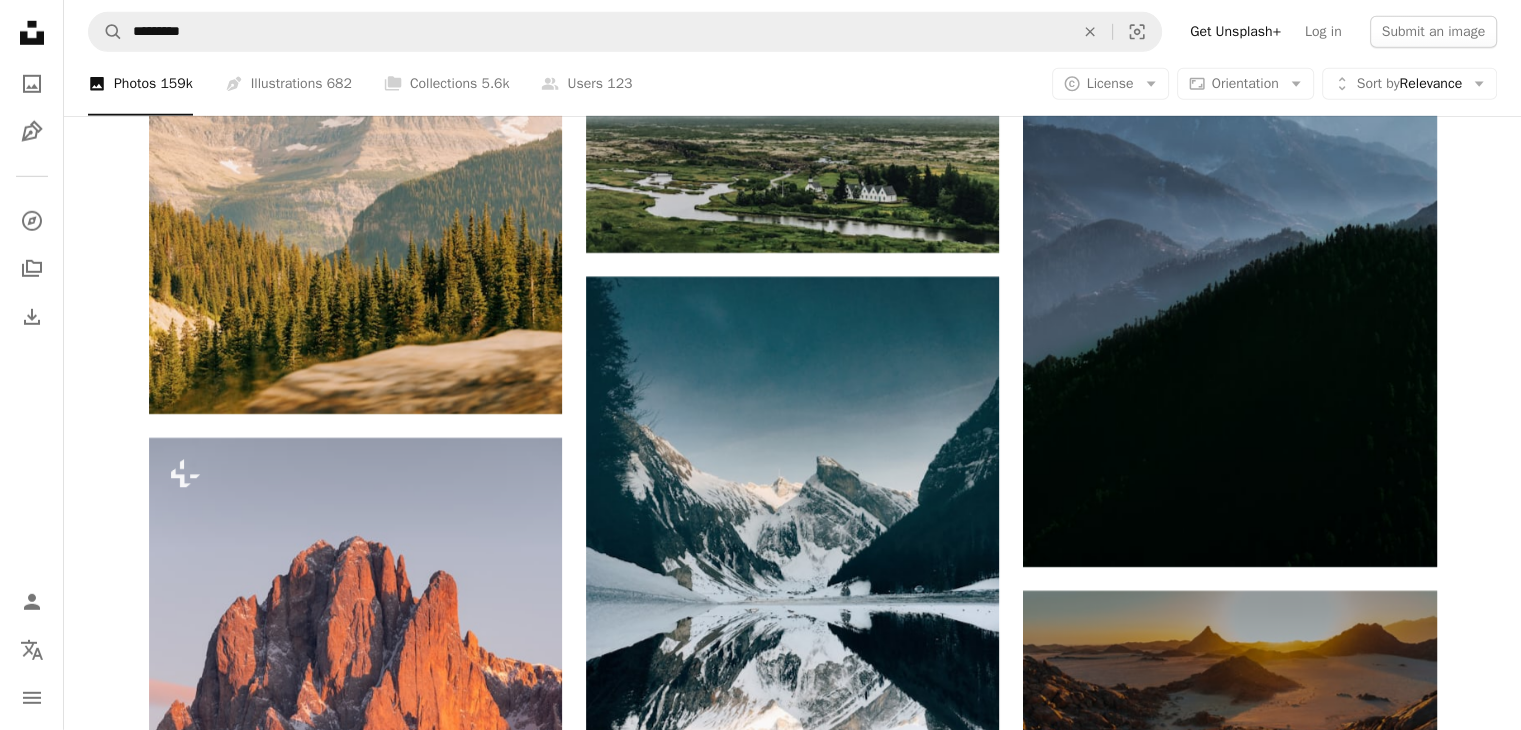 scroll, scrollTop: 6094, scrollLeft: 0, axis: vertical 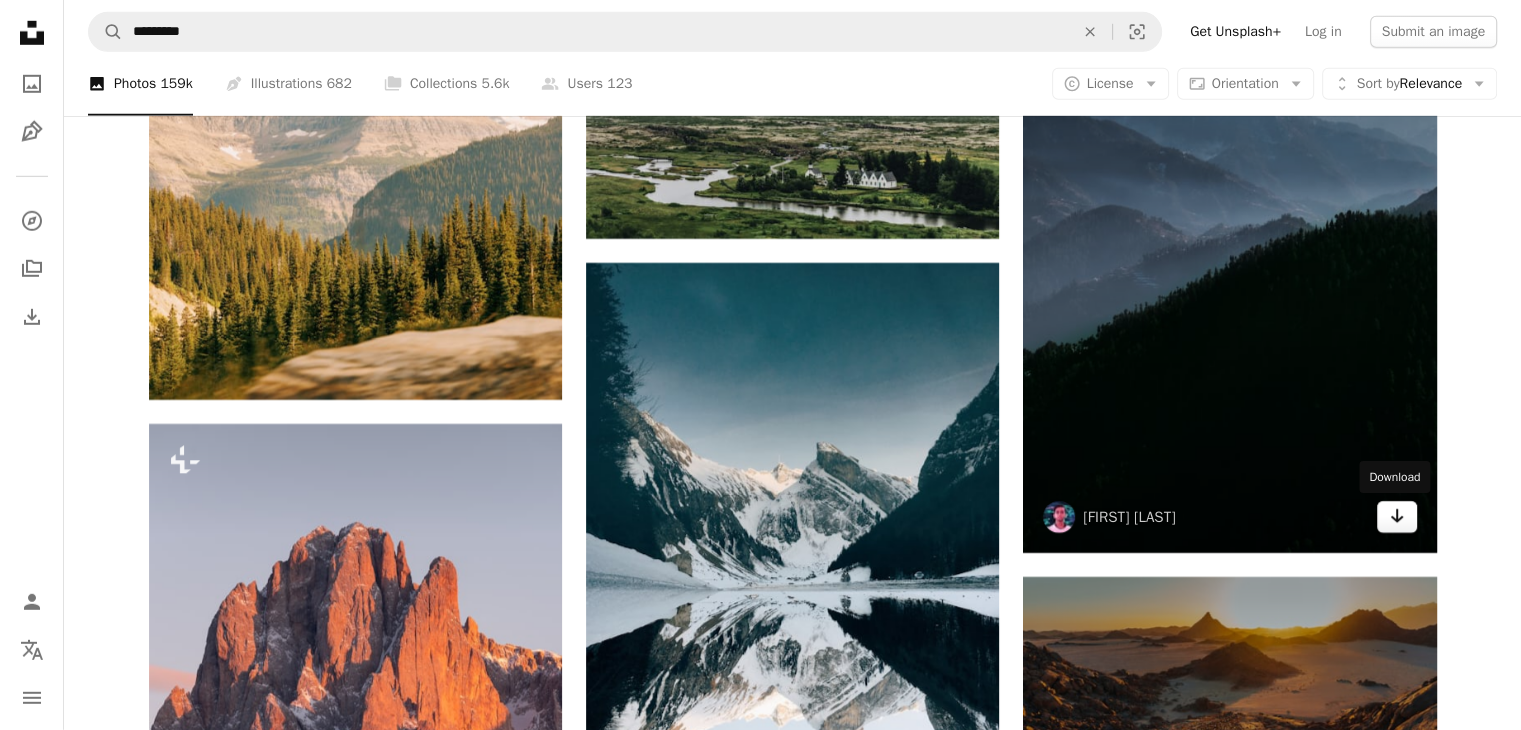 click 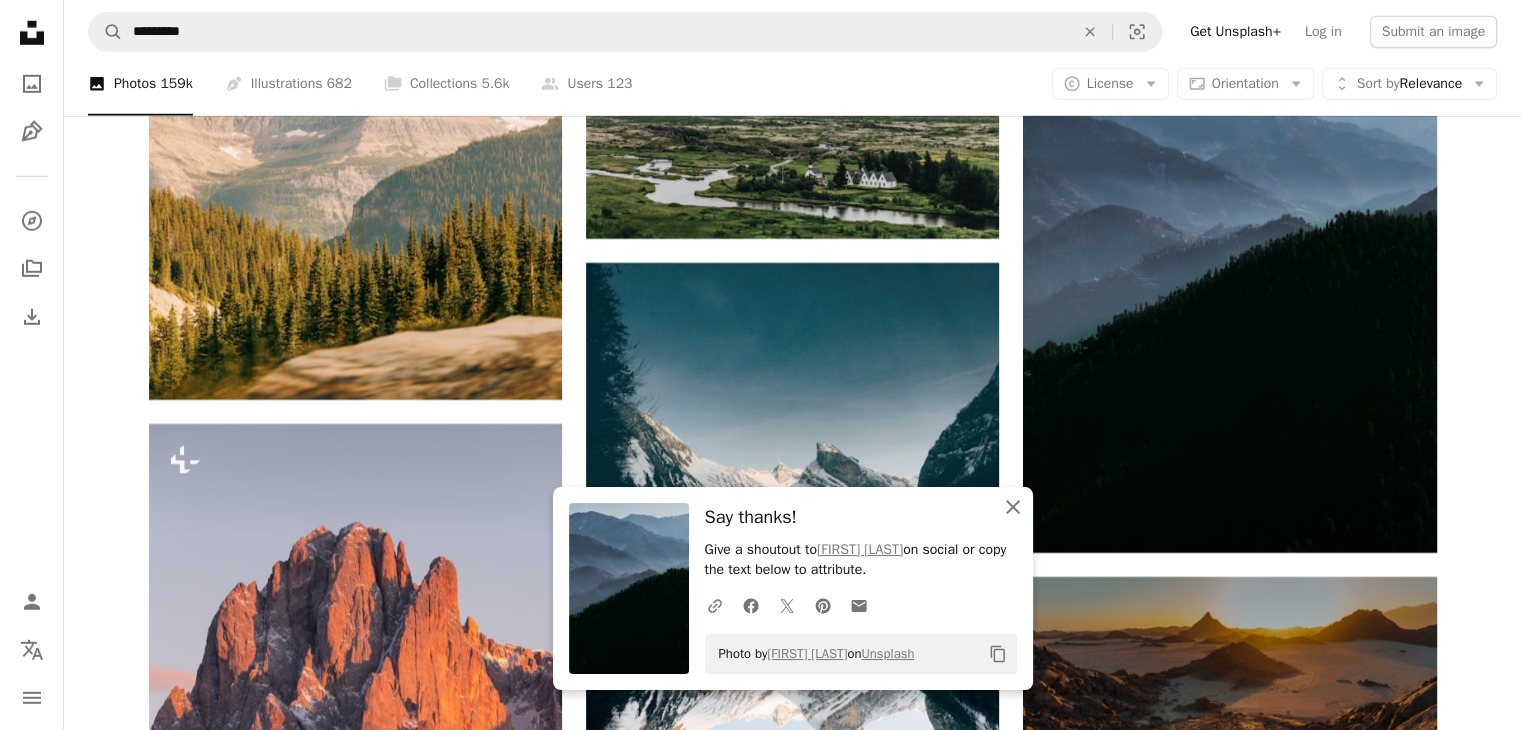 click 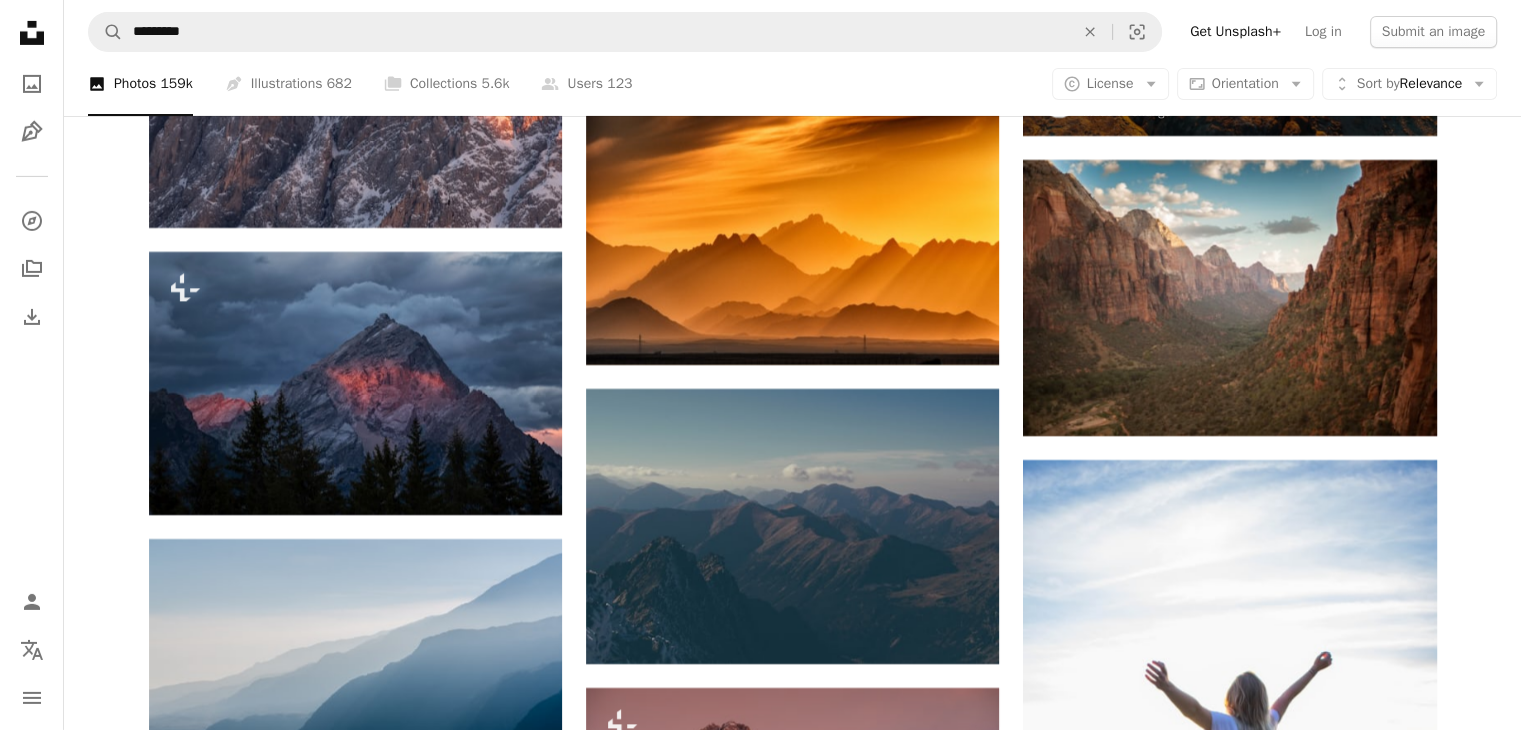 scroll, scrollTop: 6788, scrollLeft: 0, axis: vertical 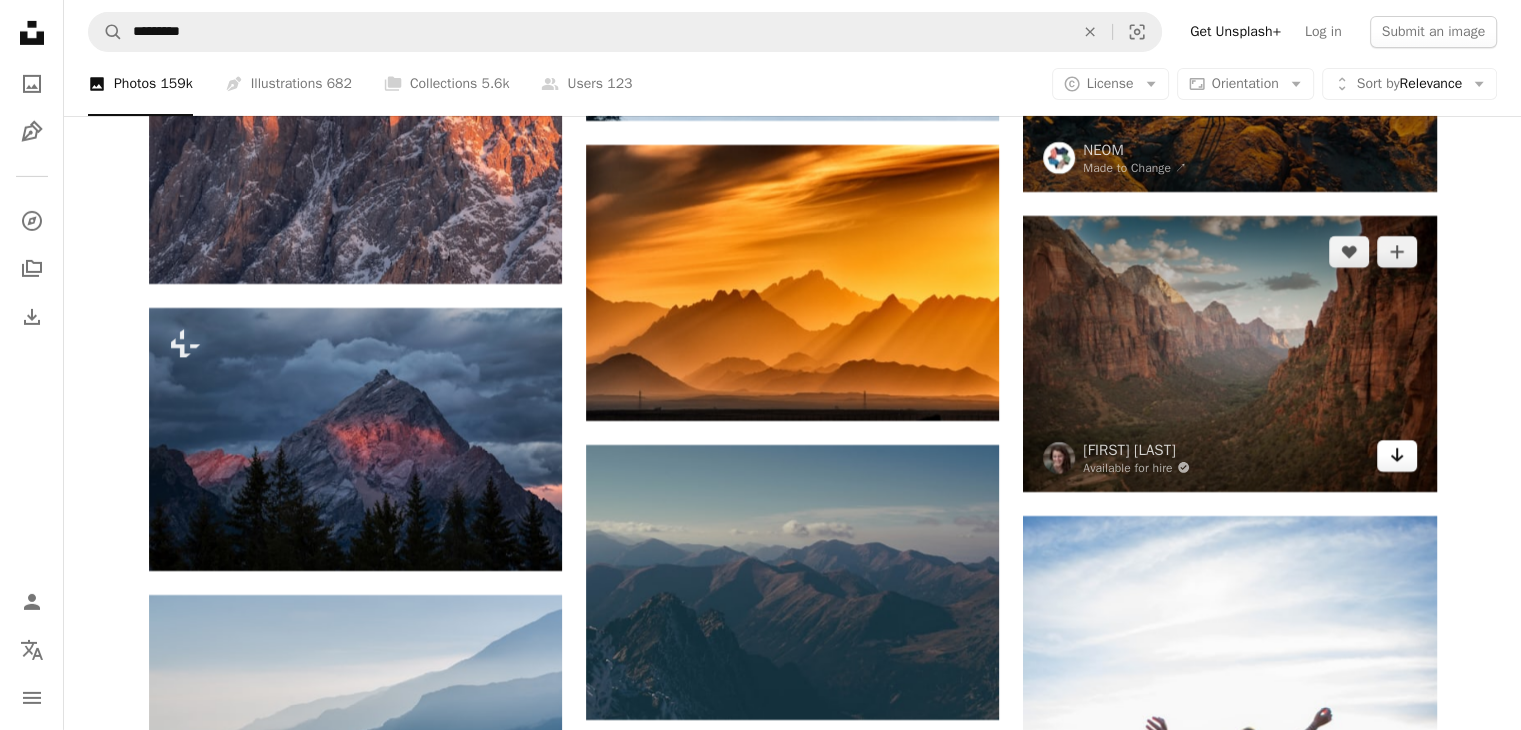 click on "Arrow pointing down" 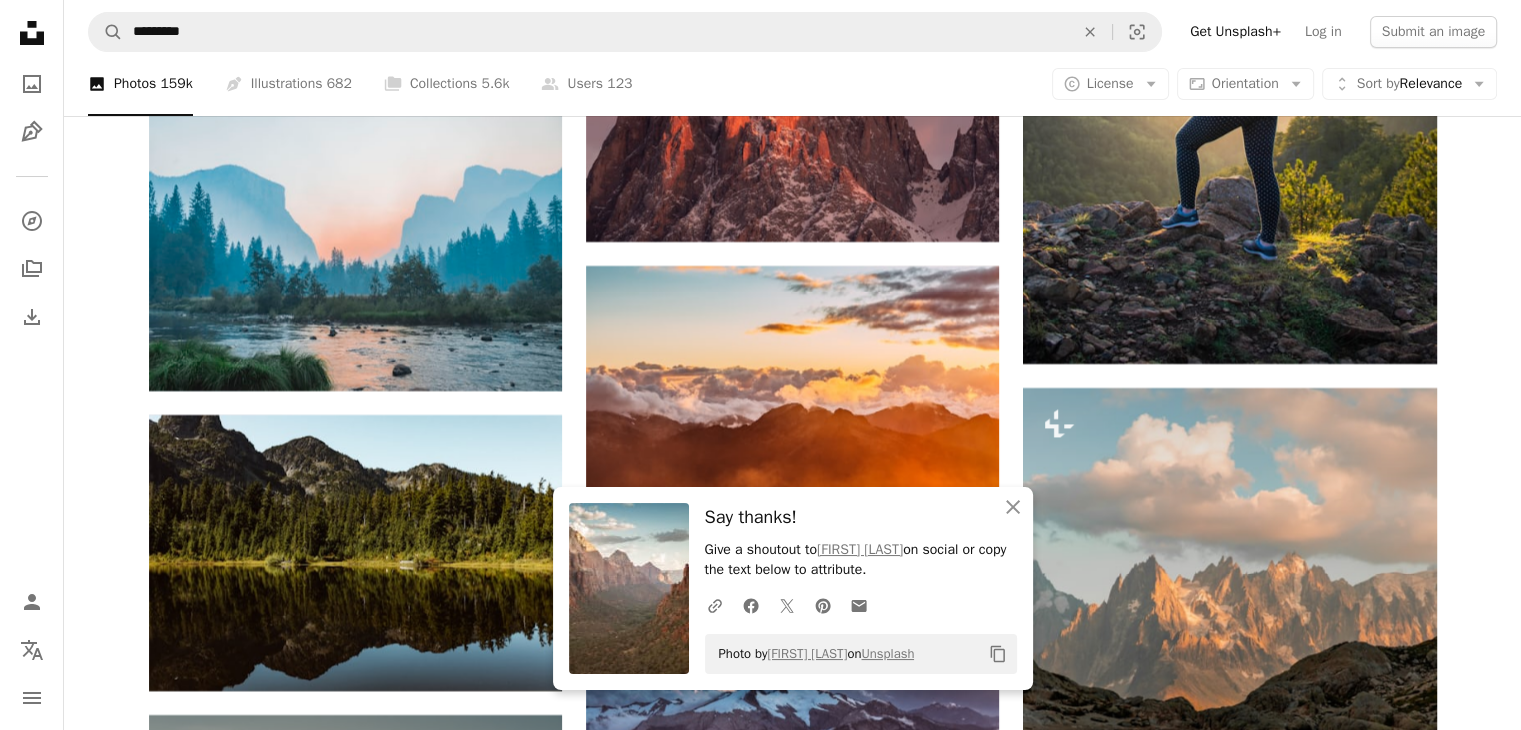 scroll, scrollTop: 7567, scrollLeft: 0, axis: vertical 